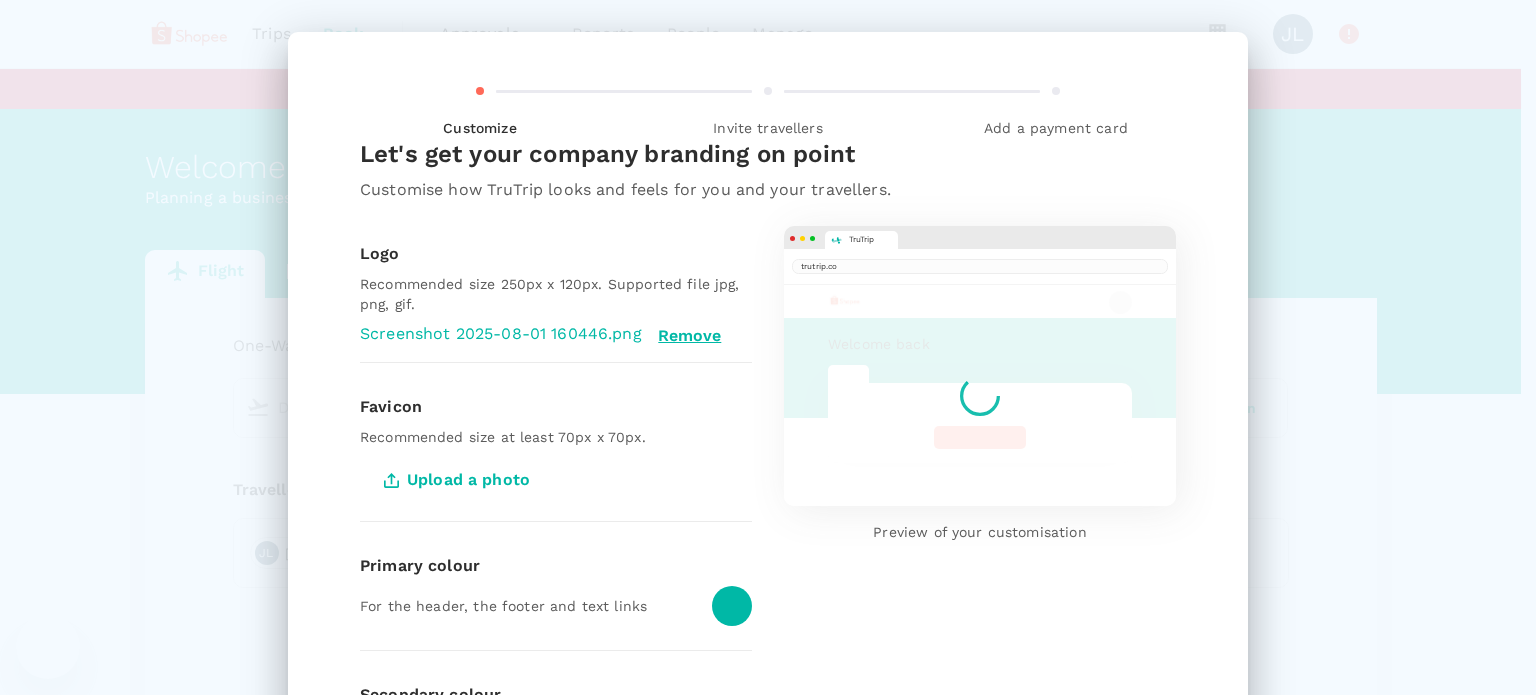 scroll, scrollTop: 0, scrollLeft: 0, axis: both 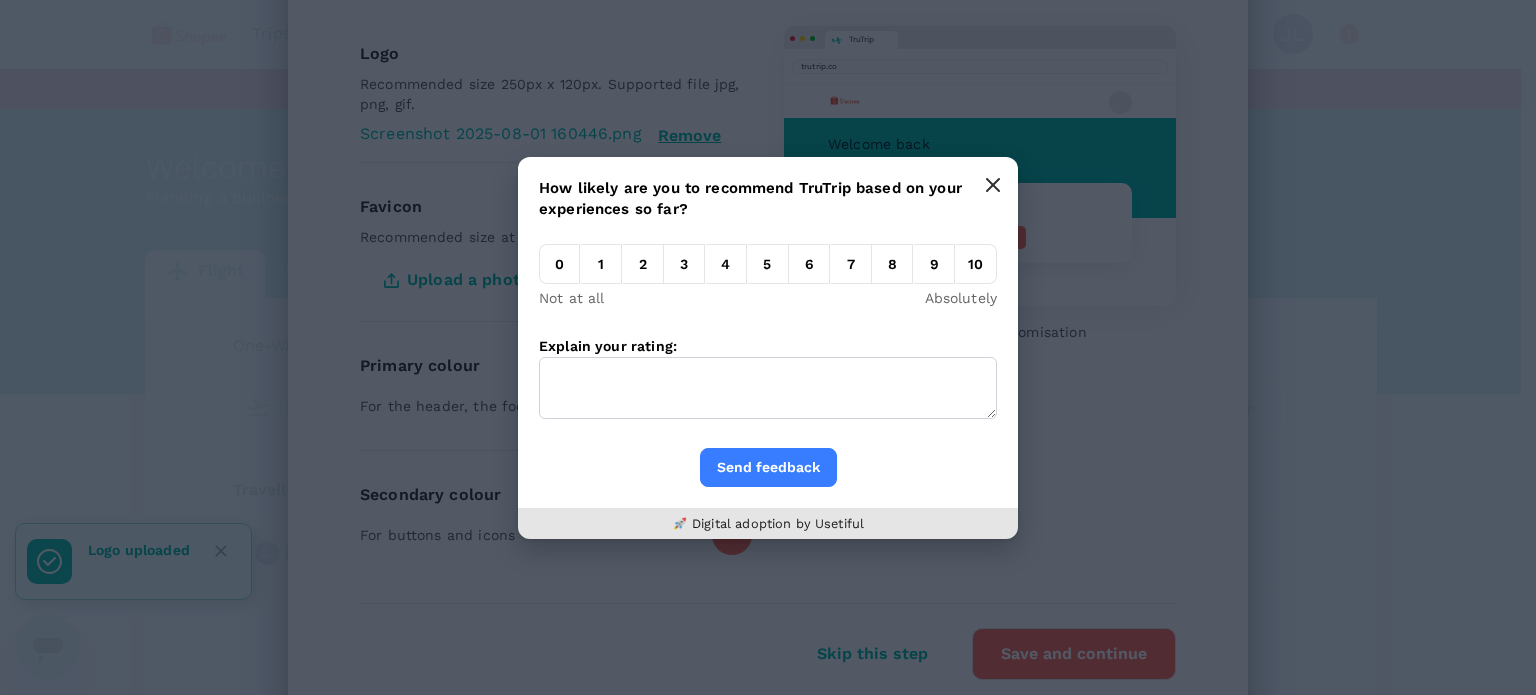 click 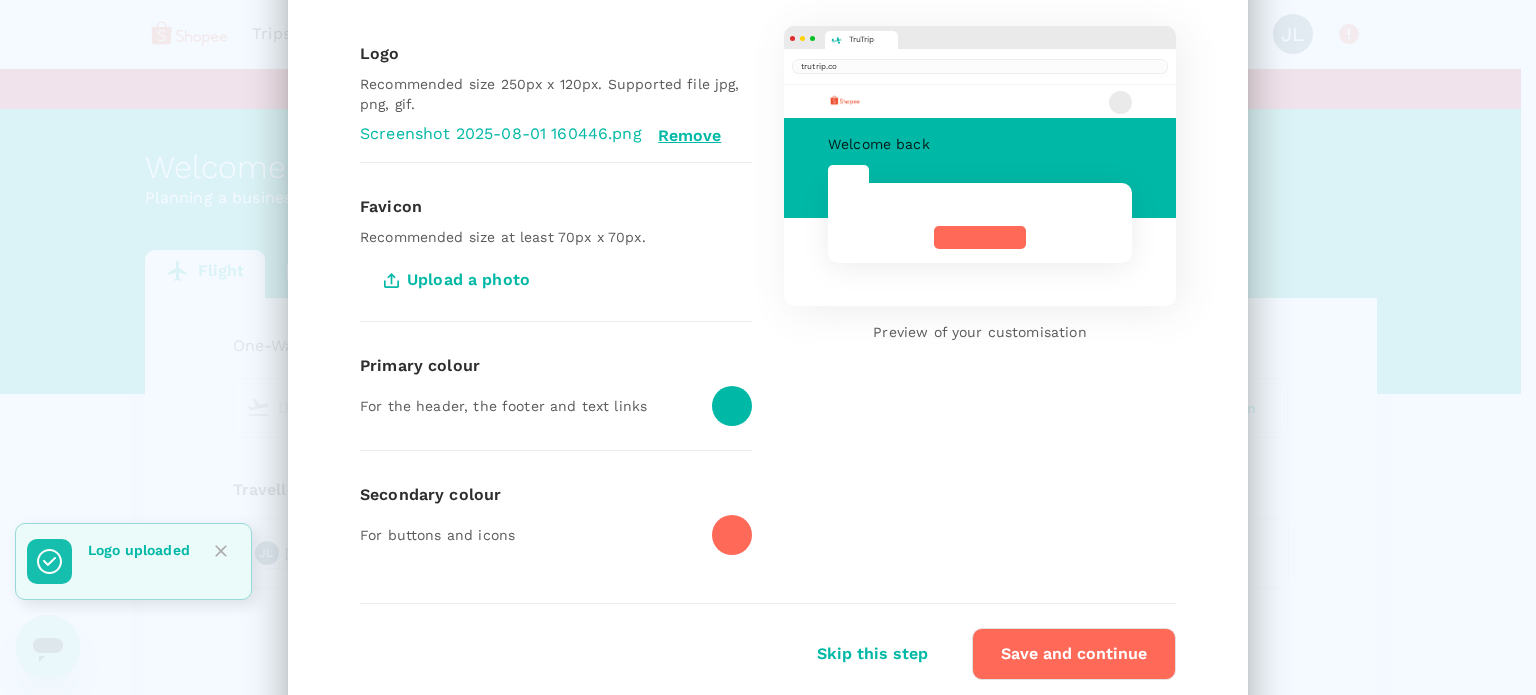 click on "Customize Invite travellers Add a payment card Let's get your company branding on point Customise how TruTrip looks and feels for you and your travellers. Logo Recommended size 250px x 120px. Supported file jpg, png, gif. Screenshot 2025-08-01 160446.png Remove Favicon Recommended size at least 70px x 70px. Upload a photo Primary colour For the header, the footer and text links   Secondary colour For buttons and icons   TruTrip trutrip.co Welcome back Preview of your customisation Skip this step Save and continue" at bounding box center [768, 280] 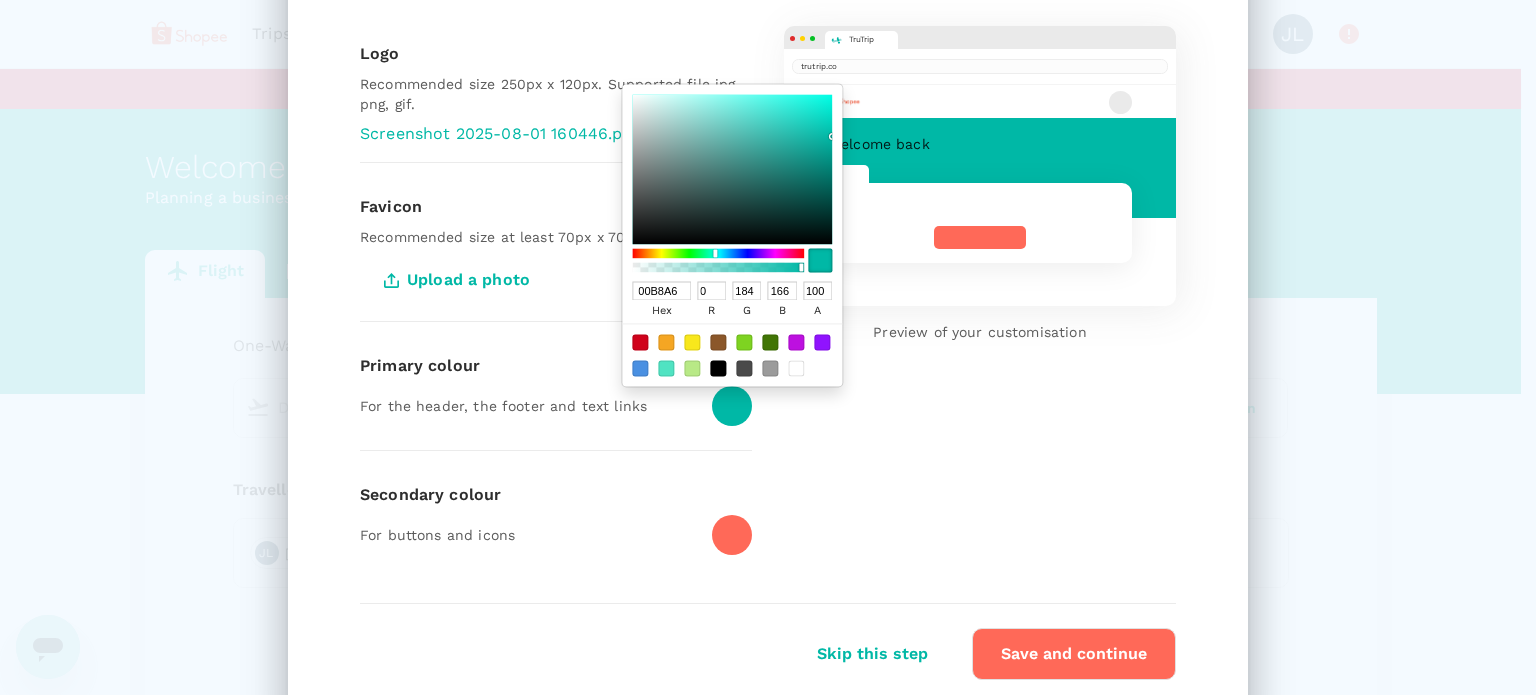 drag, startPoint x: 676, startPoint y: 285, endPoint x: 628, endPoint y: 291, distance: 48.373547 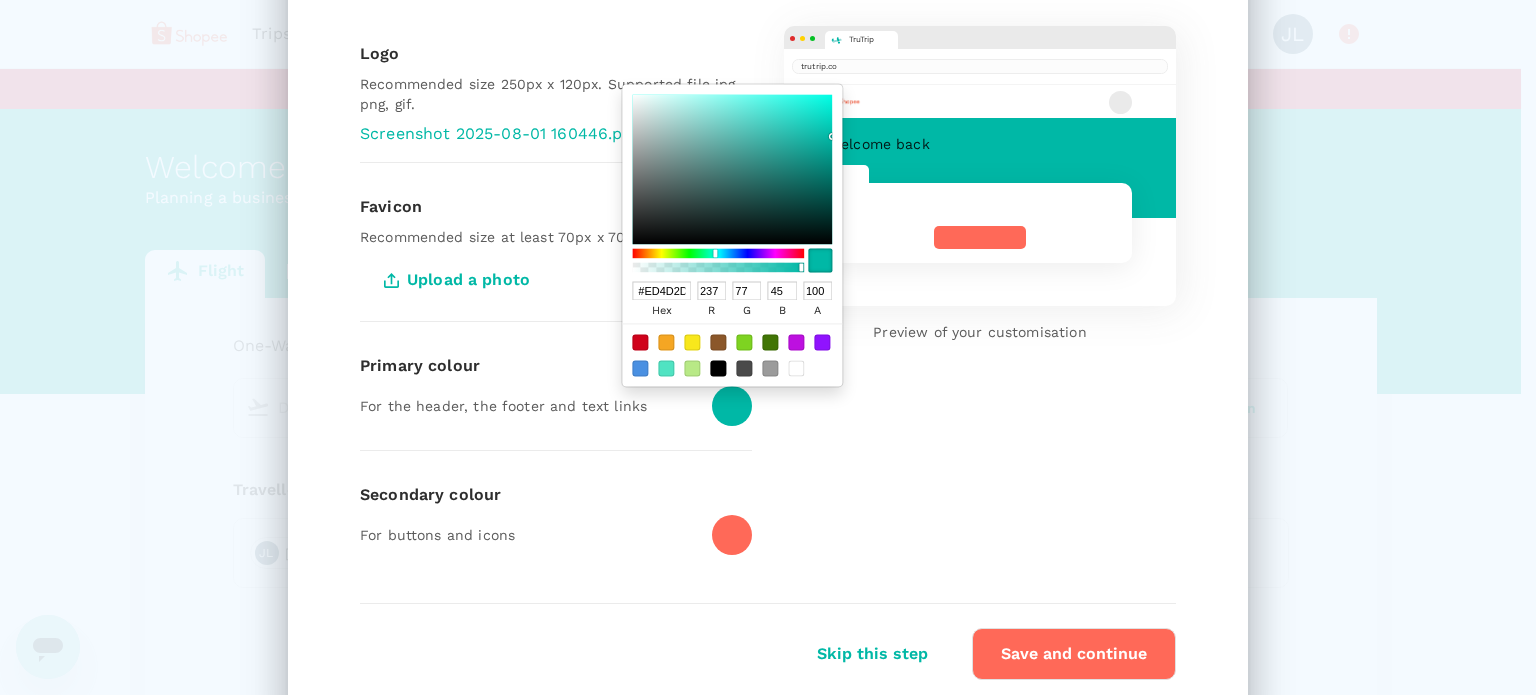 scroll, scrollTop: 0, scrollLeft: 2, axis: horizontal 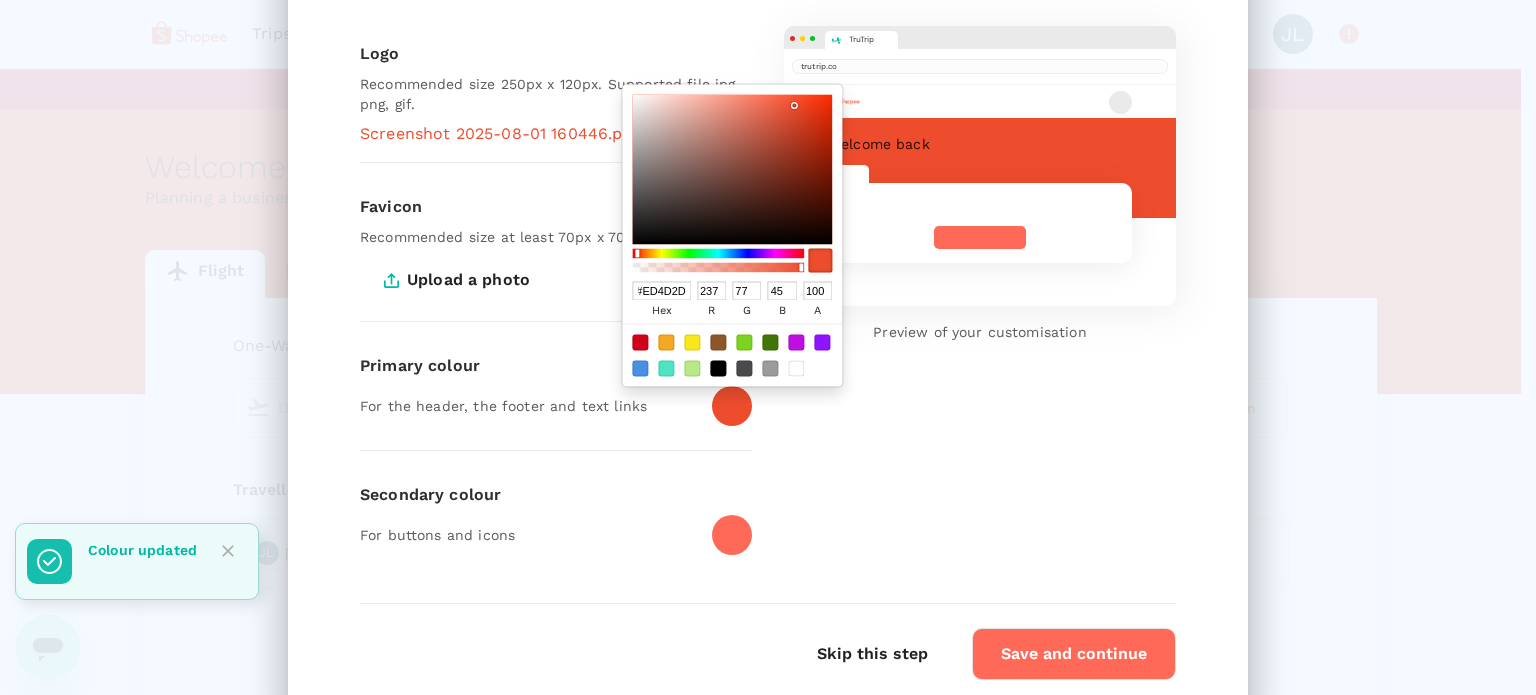 type on "ED4D2D" 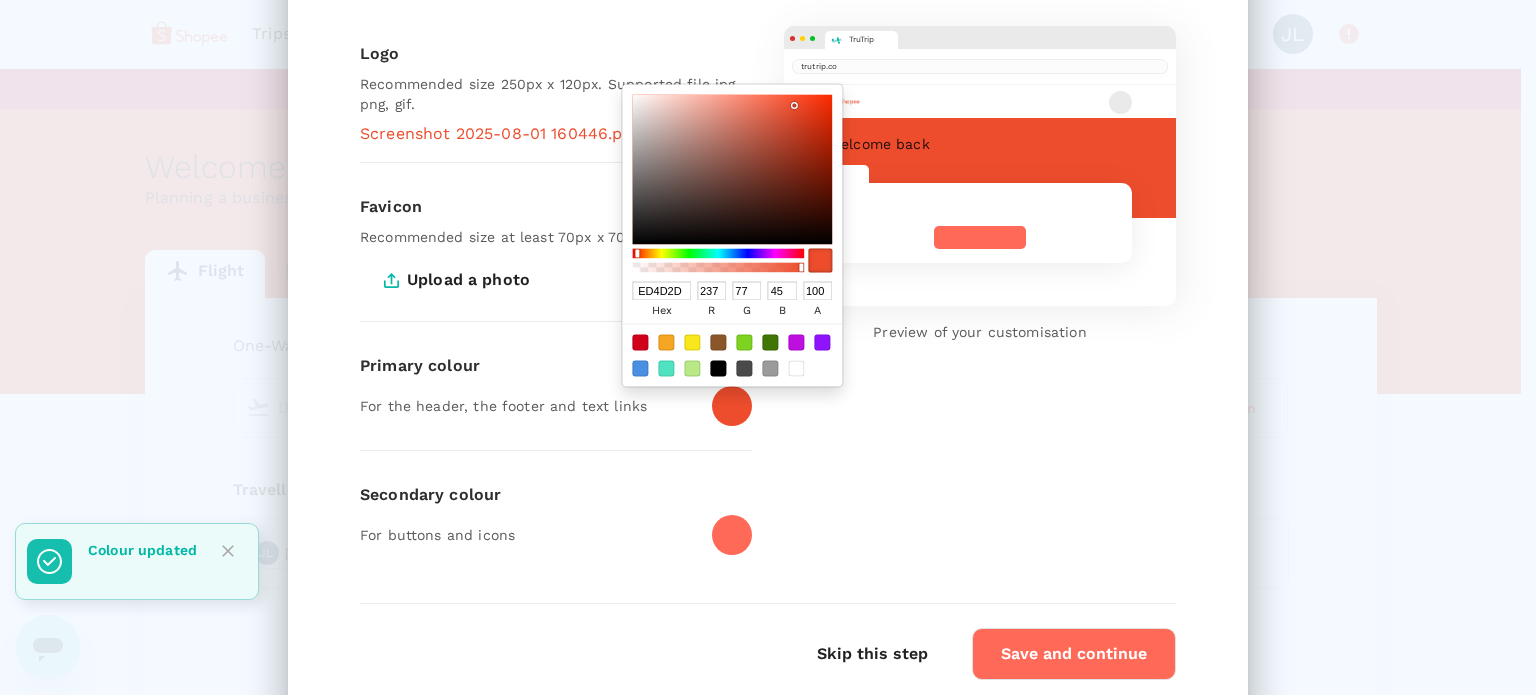 click on "TruTrip trutrip.co Welcome back Preview of your customisation" at bounding box center [964, 286] 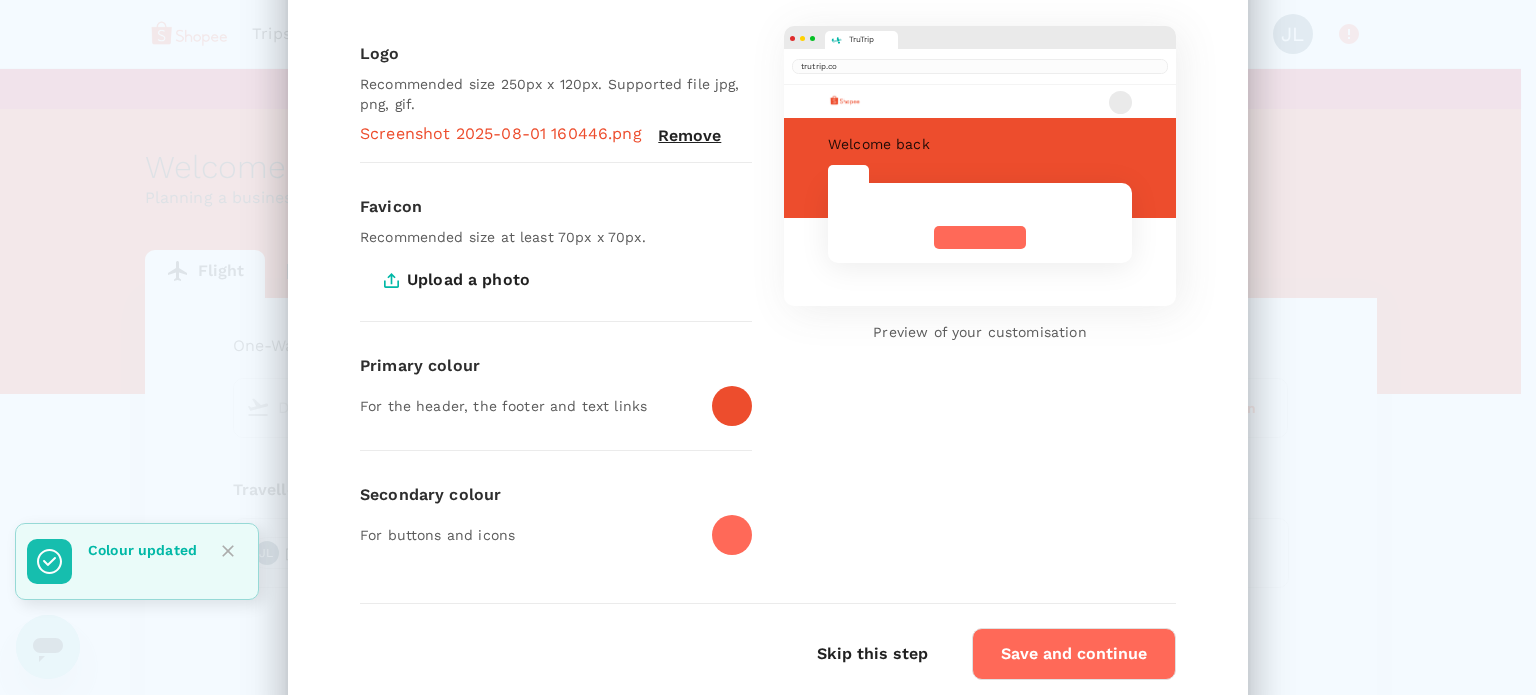 click at bounding box center [732, 535] 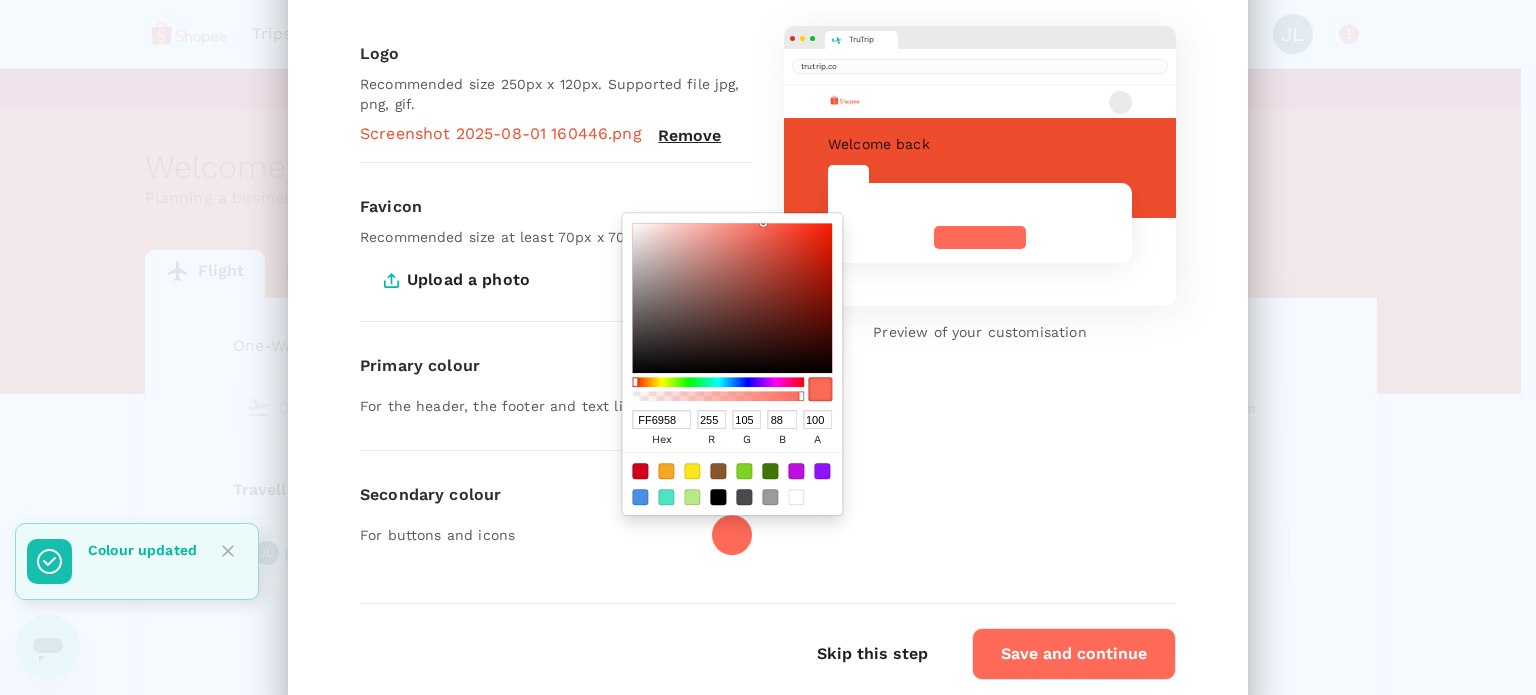 click at bounding box center [718, 497] 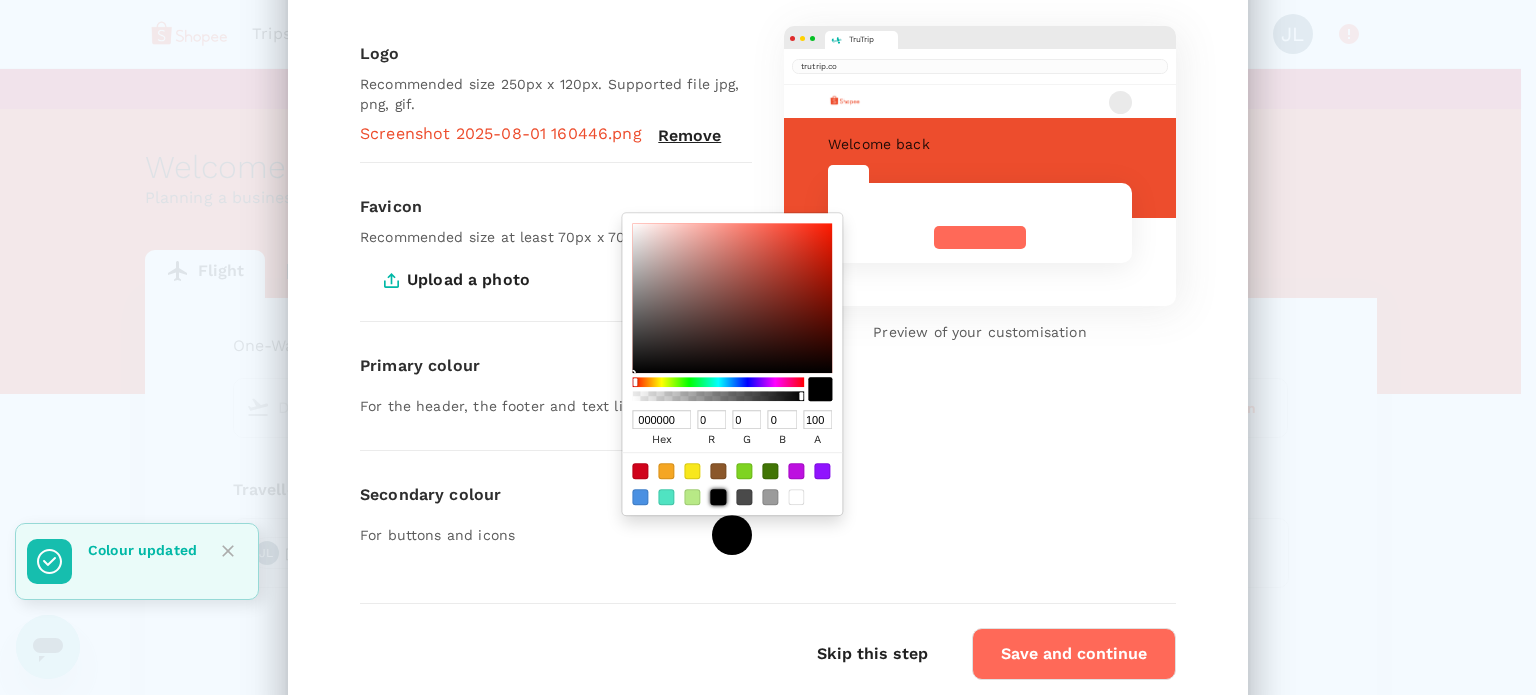 click on "TruTrip trutrip.co Welcome back Preview of your customisation" at bounding box center [964, 286] 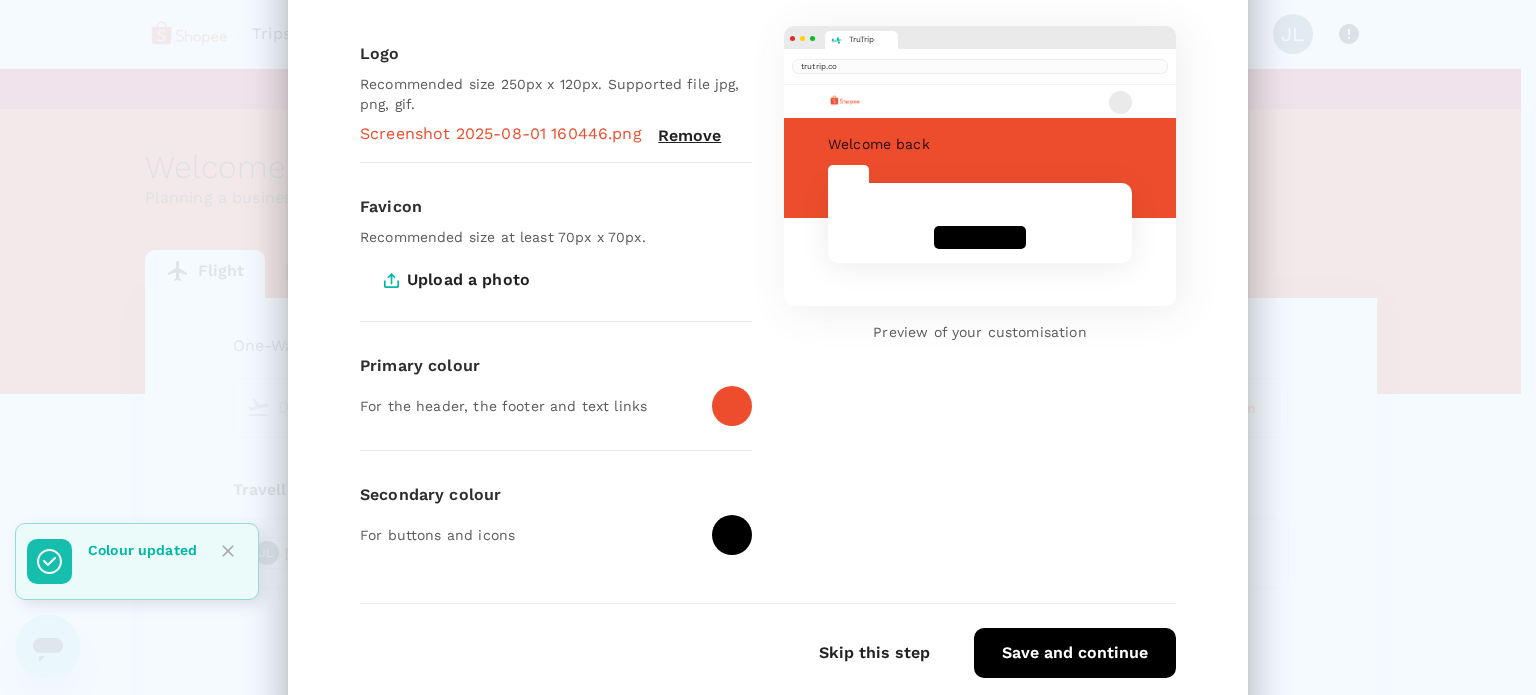 click on "Save and continue" at bounding box center (1075, 653) 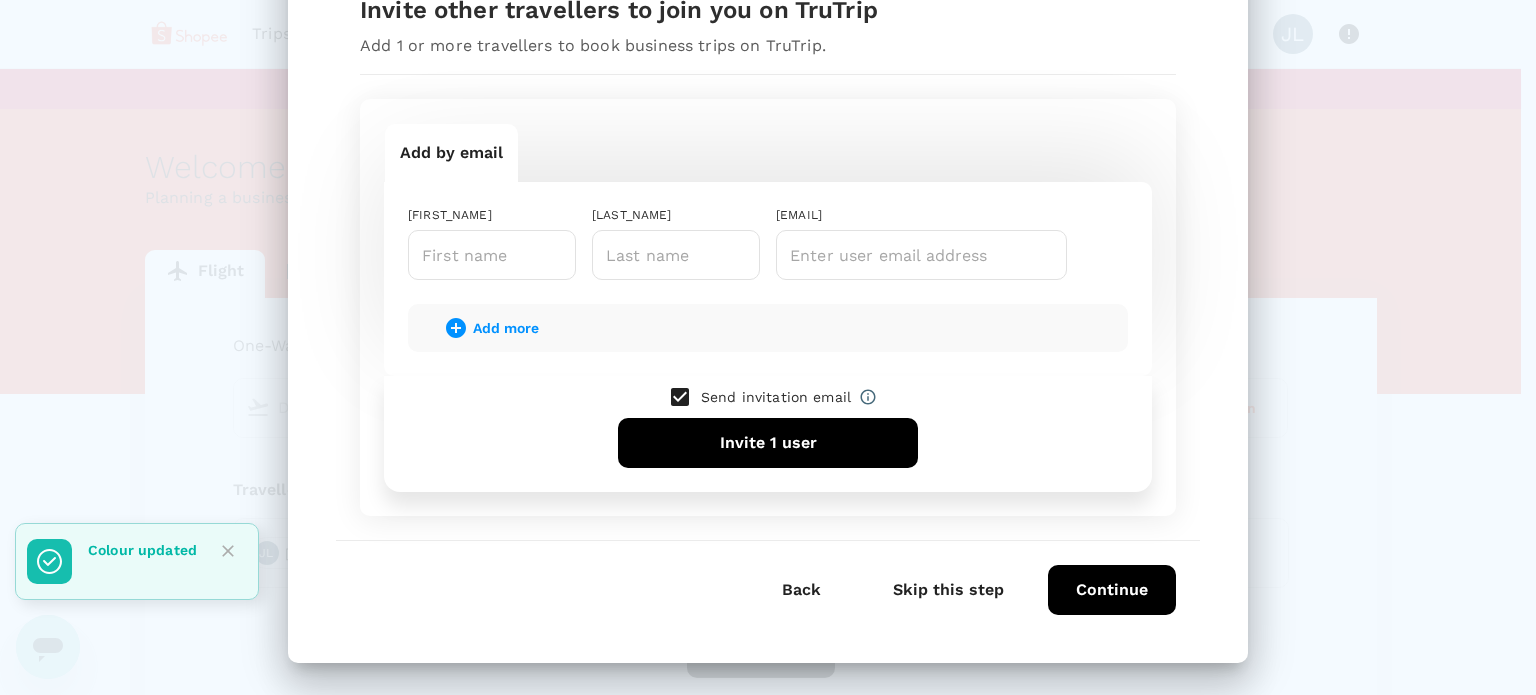 scroll, scrollTop: 81, scrollLeft: 0, axis: vertical 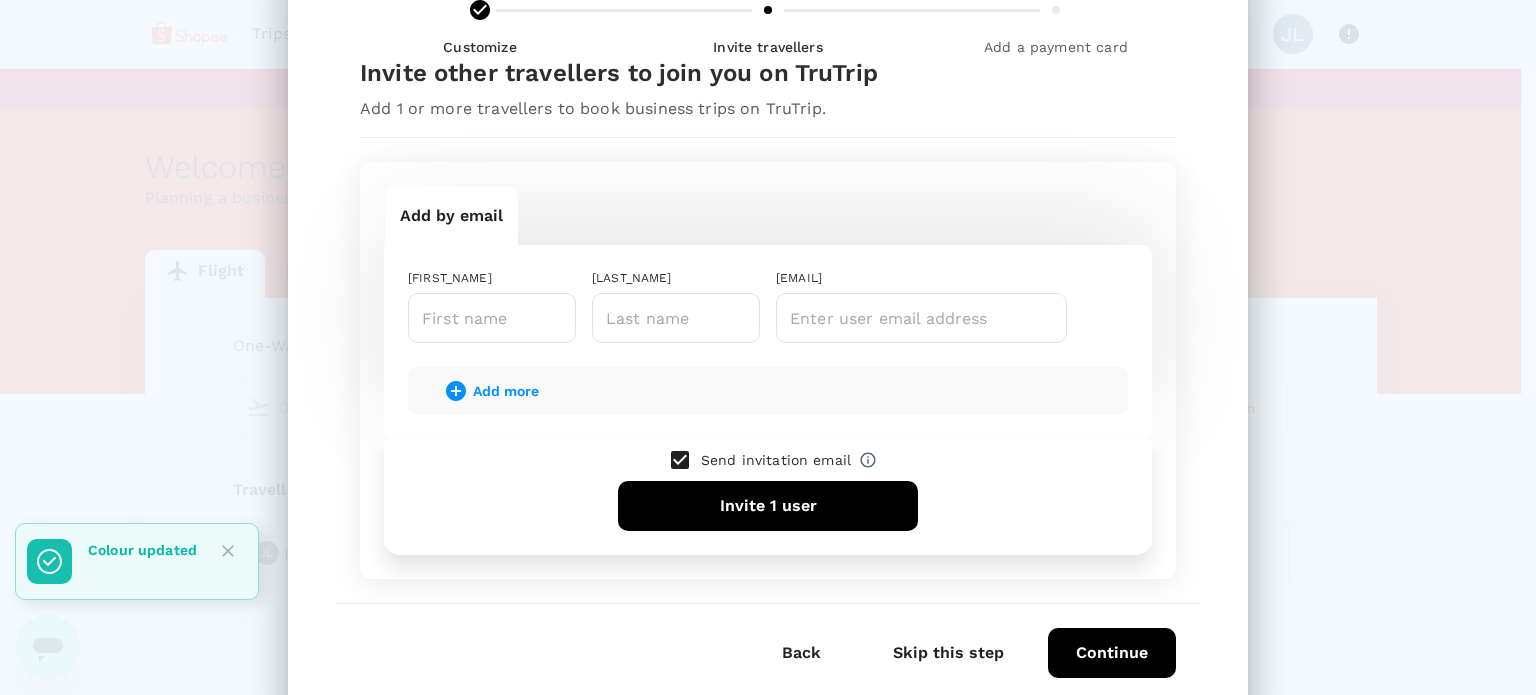 click at bounding box center (680, 460) 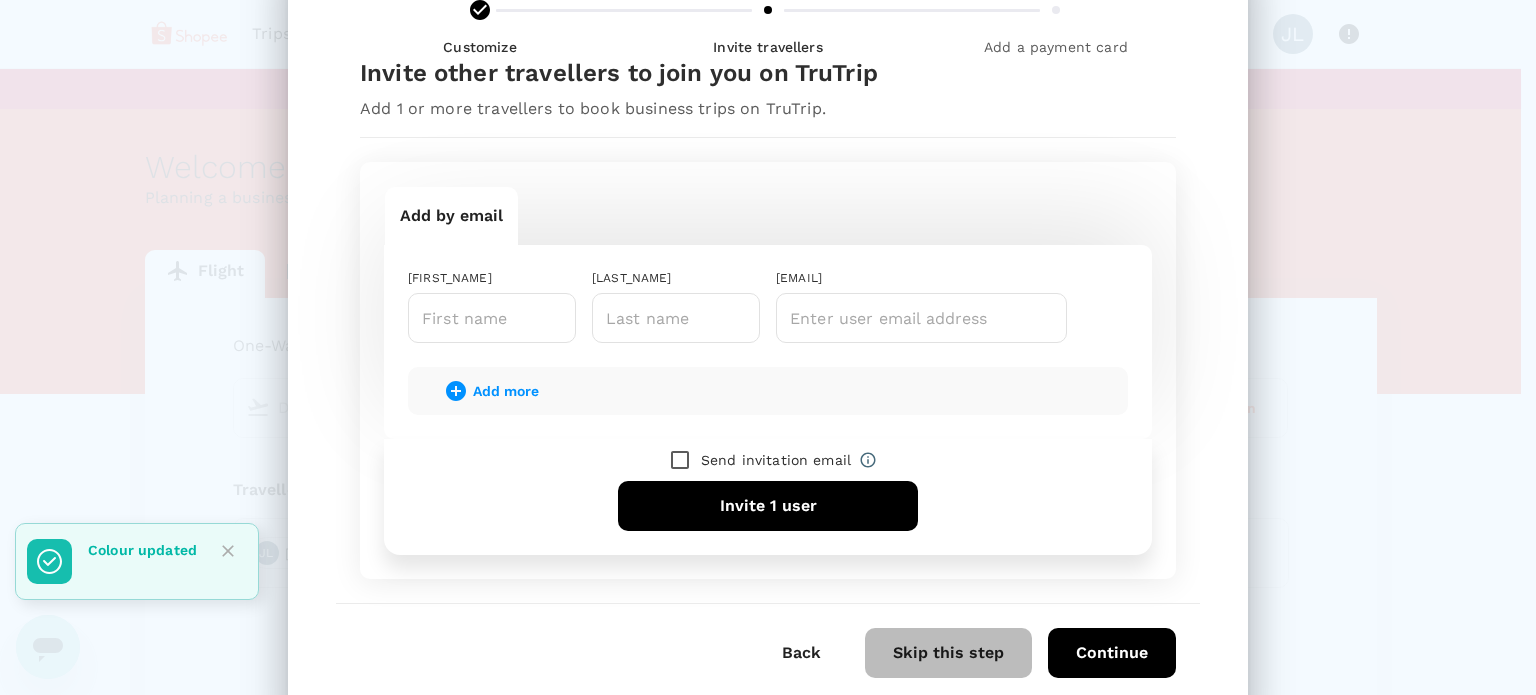 click on "Skip this step" at bounding box center (948, 653) 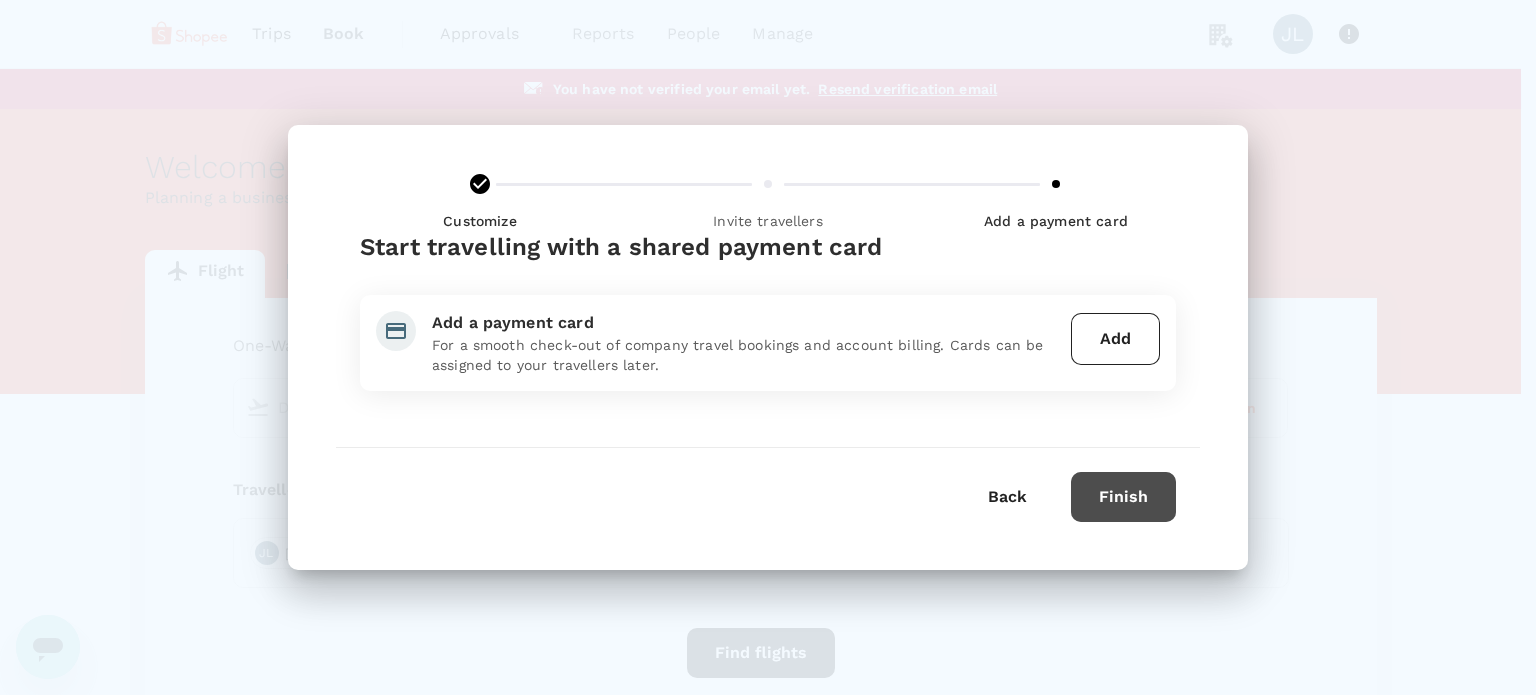 click on "Finish" at bounding box center [1123, 497] 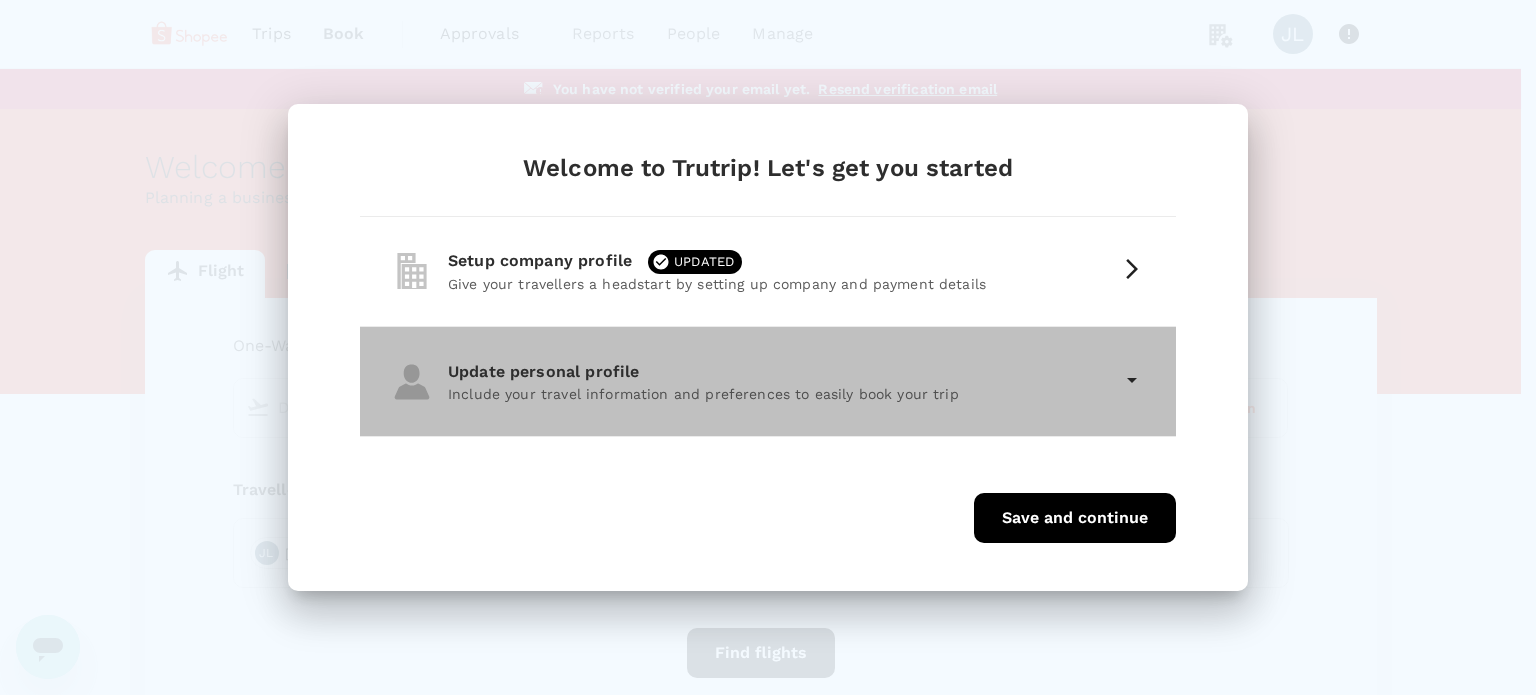 click on "Include your travel information and preferences to easily book your trip" at bounding box center [780, 394] 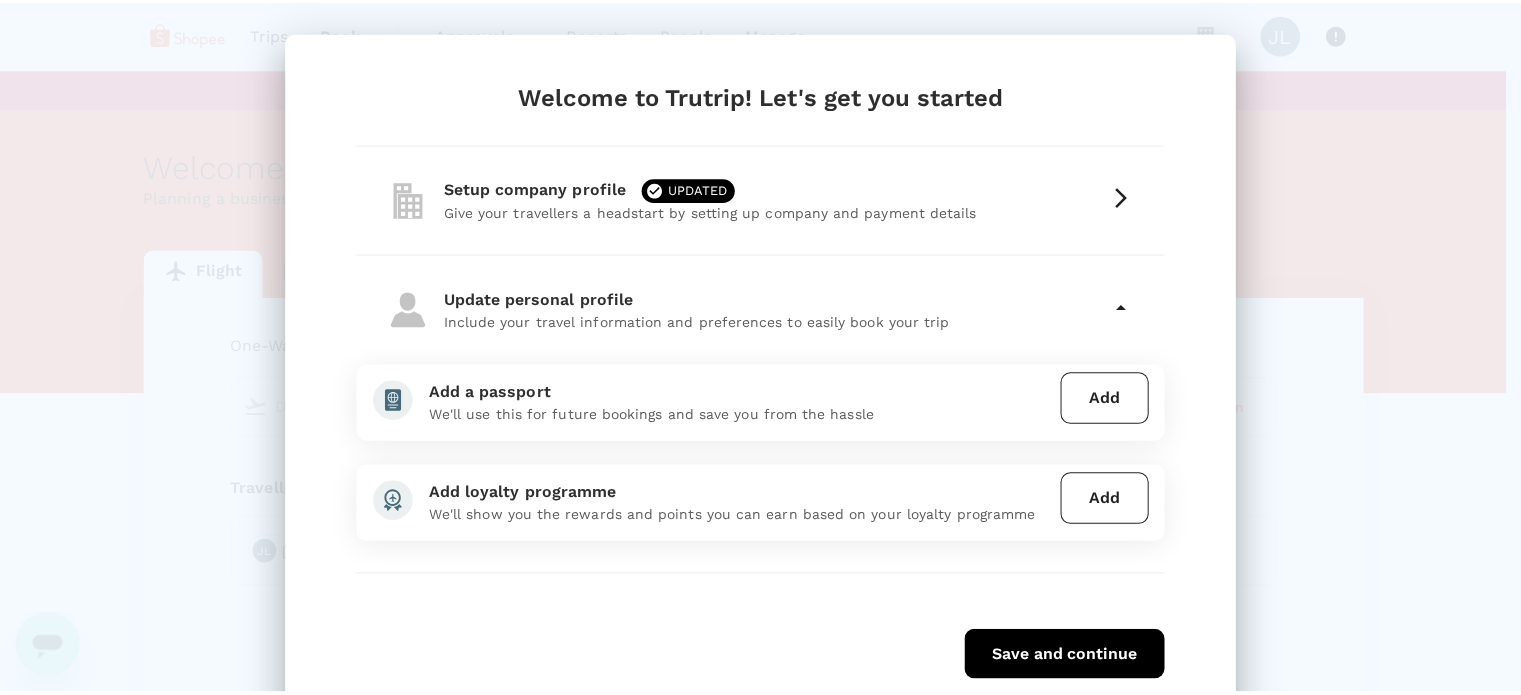 scroll, scrollTop: 68, scrollLeft: 0, axis: vertical 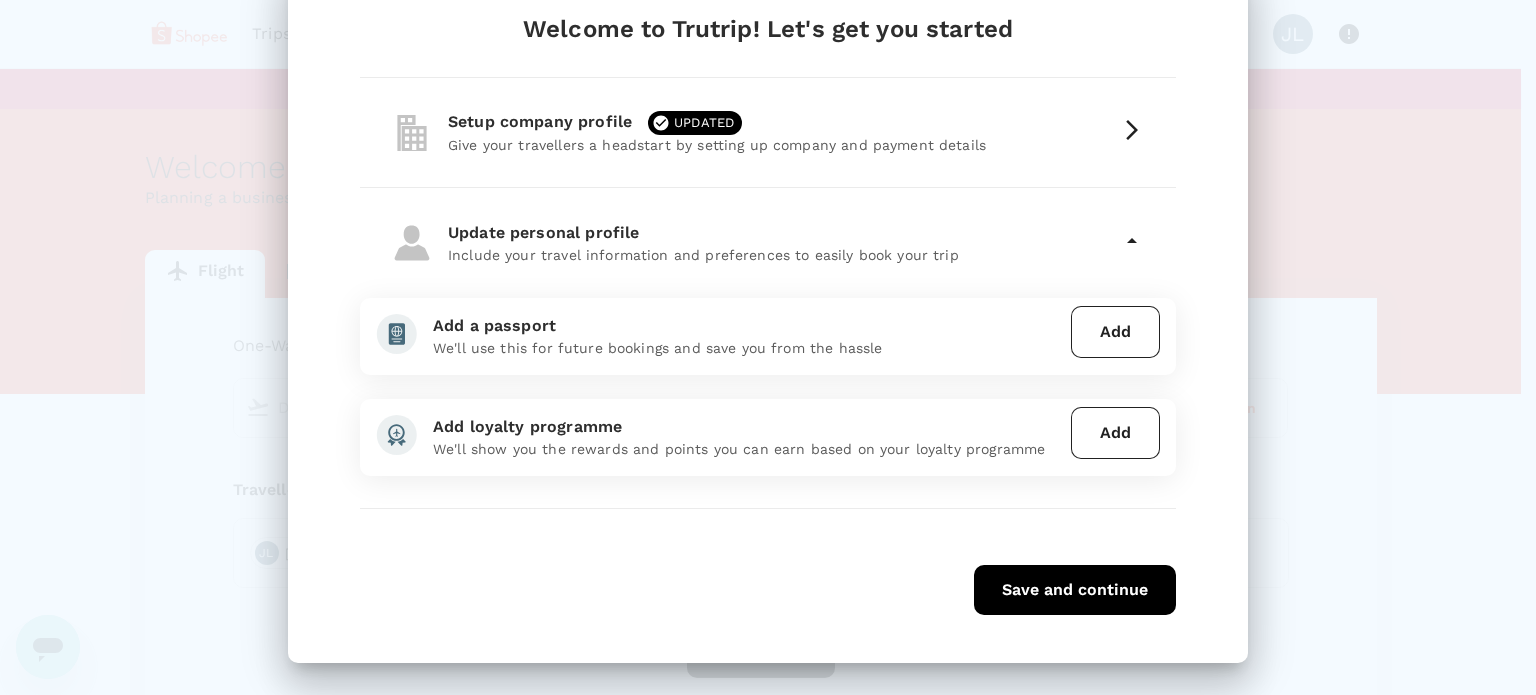 click on "Save and continue" at bounding box center (1075, 590) 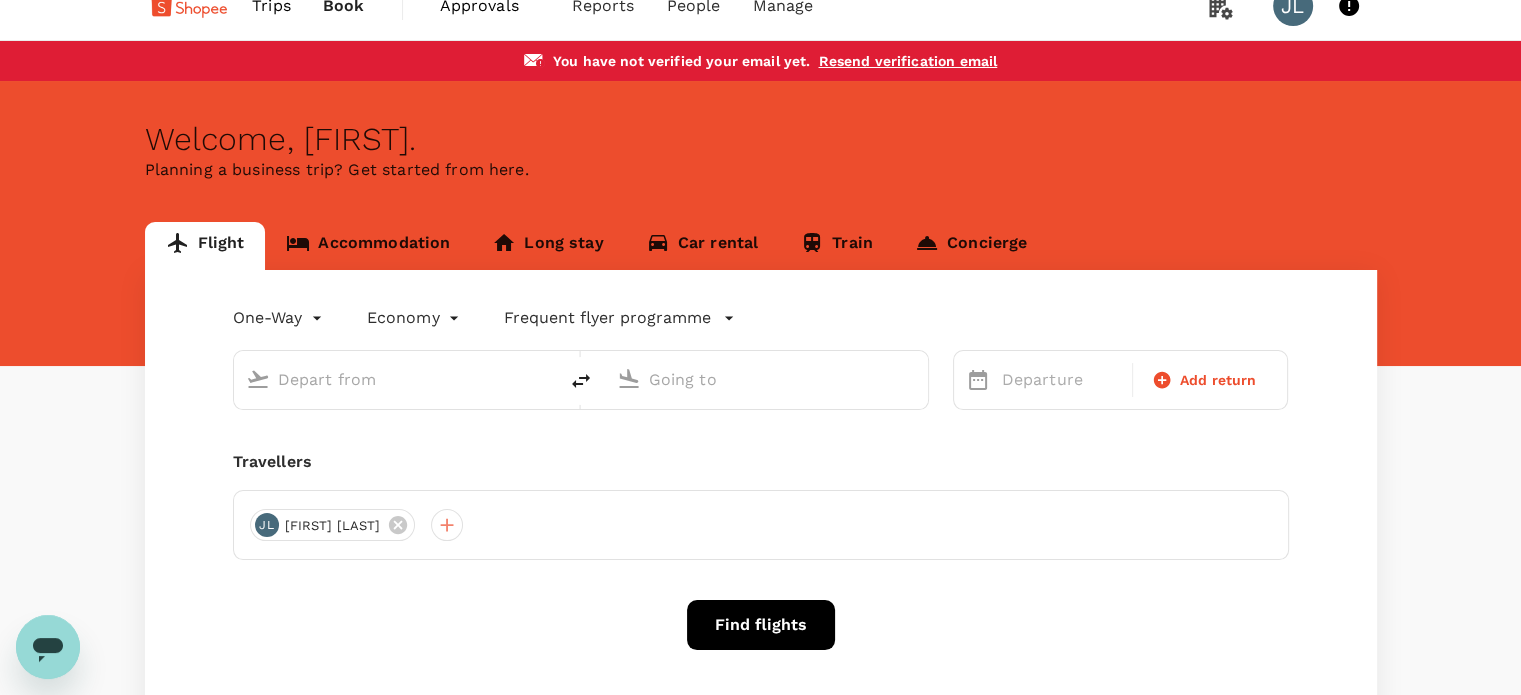 scroll, scrollTop: 0, scrollLeft: 0, axis: both 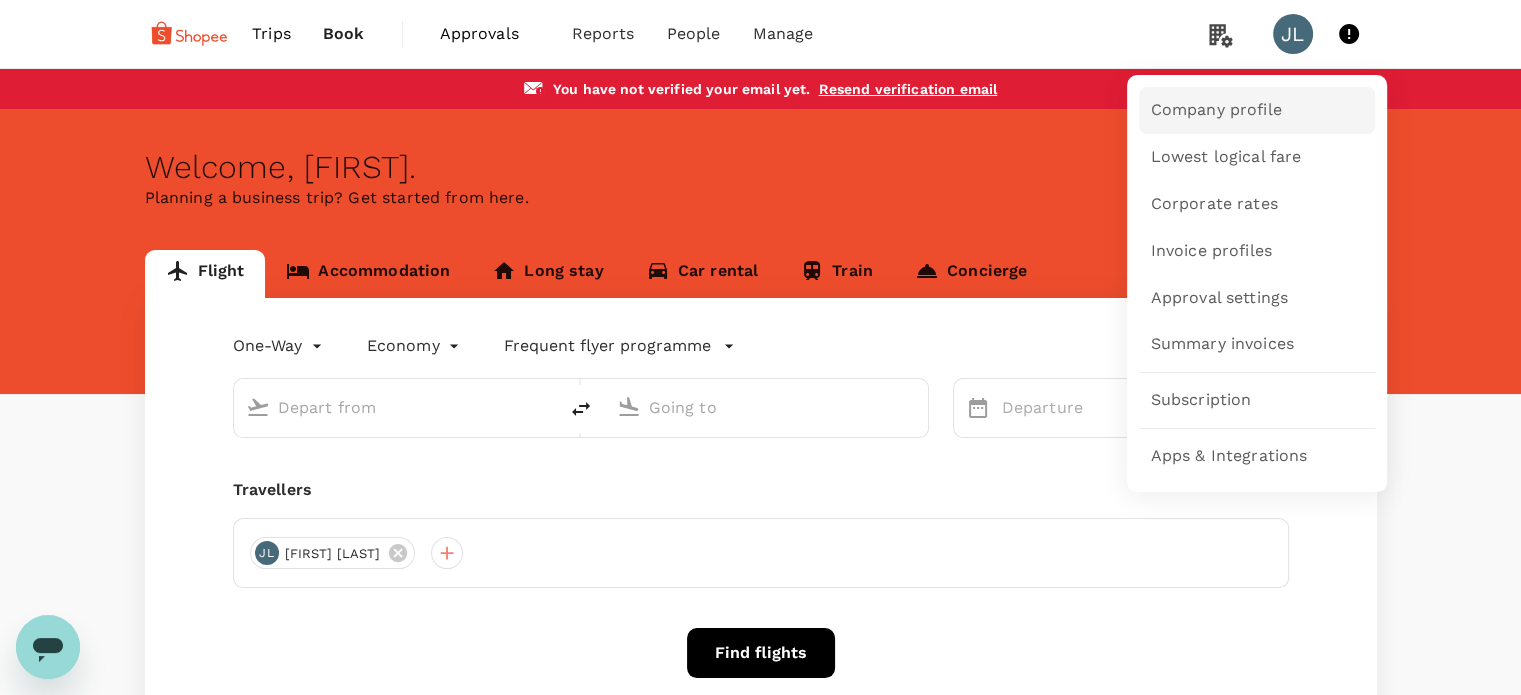 click on "Company profile" at bounding box center [1216, 110] 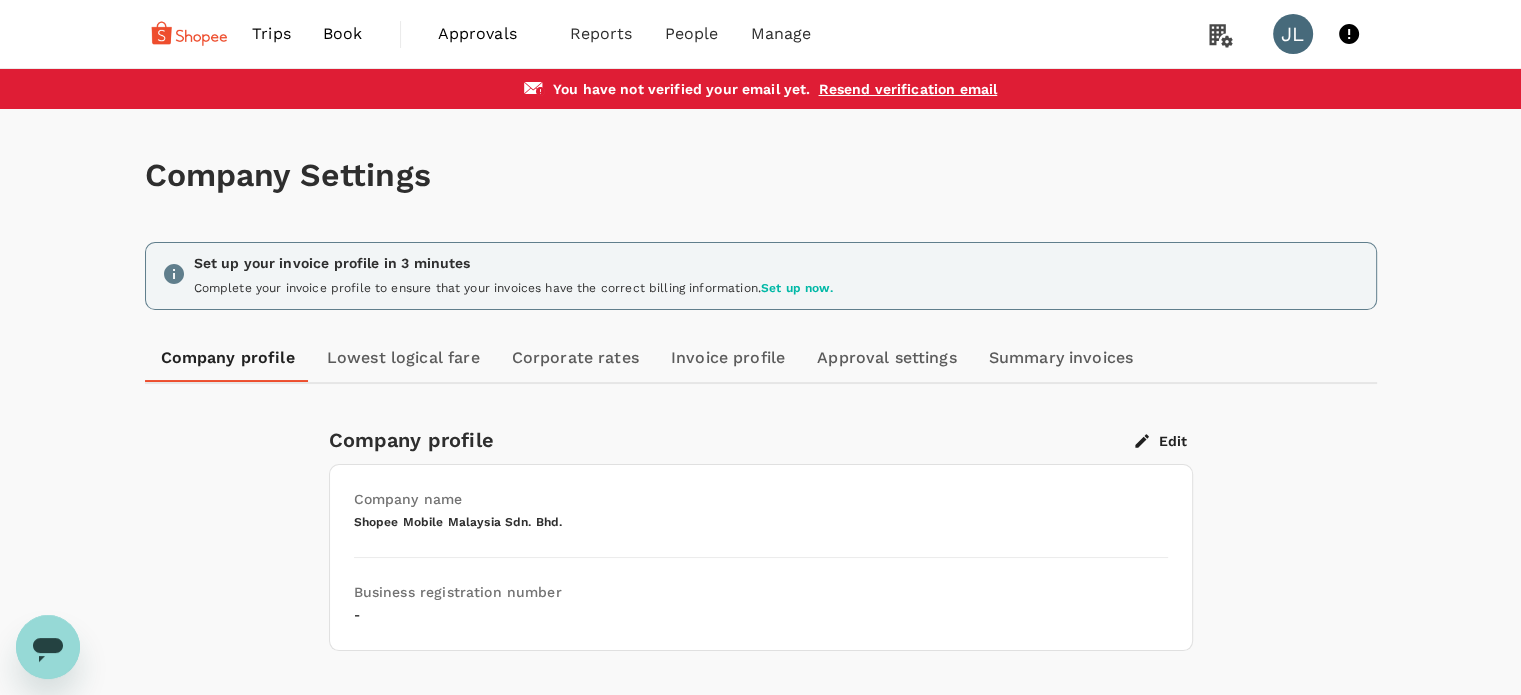 scroll, scrollTop: 300, scrollLeft: 0, axis: vertical 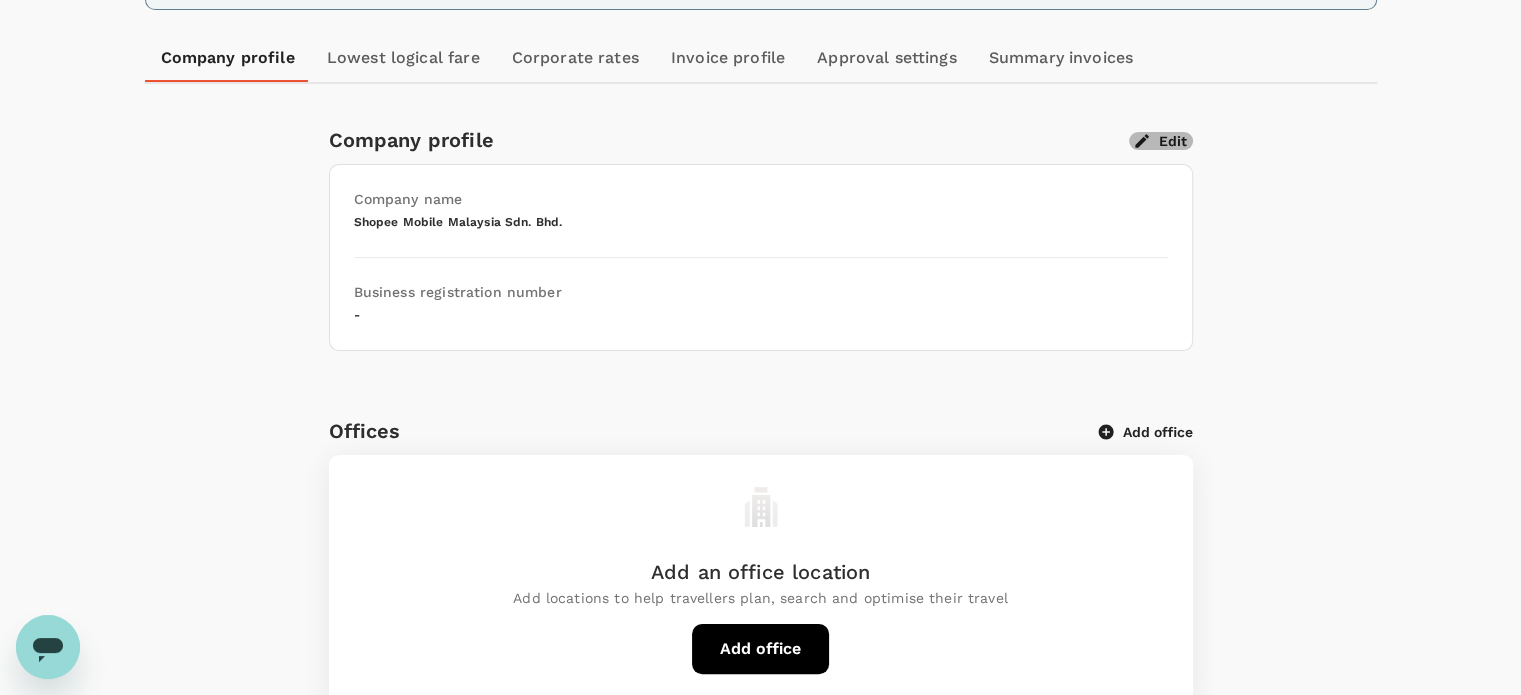click on "Edit" at bounding box center (1161, 141) 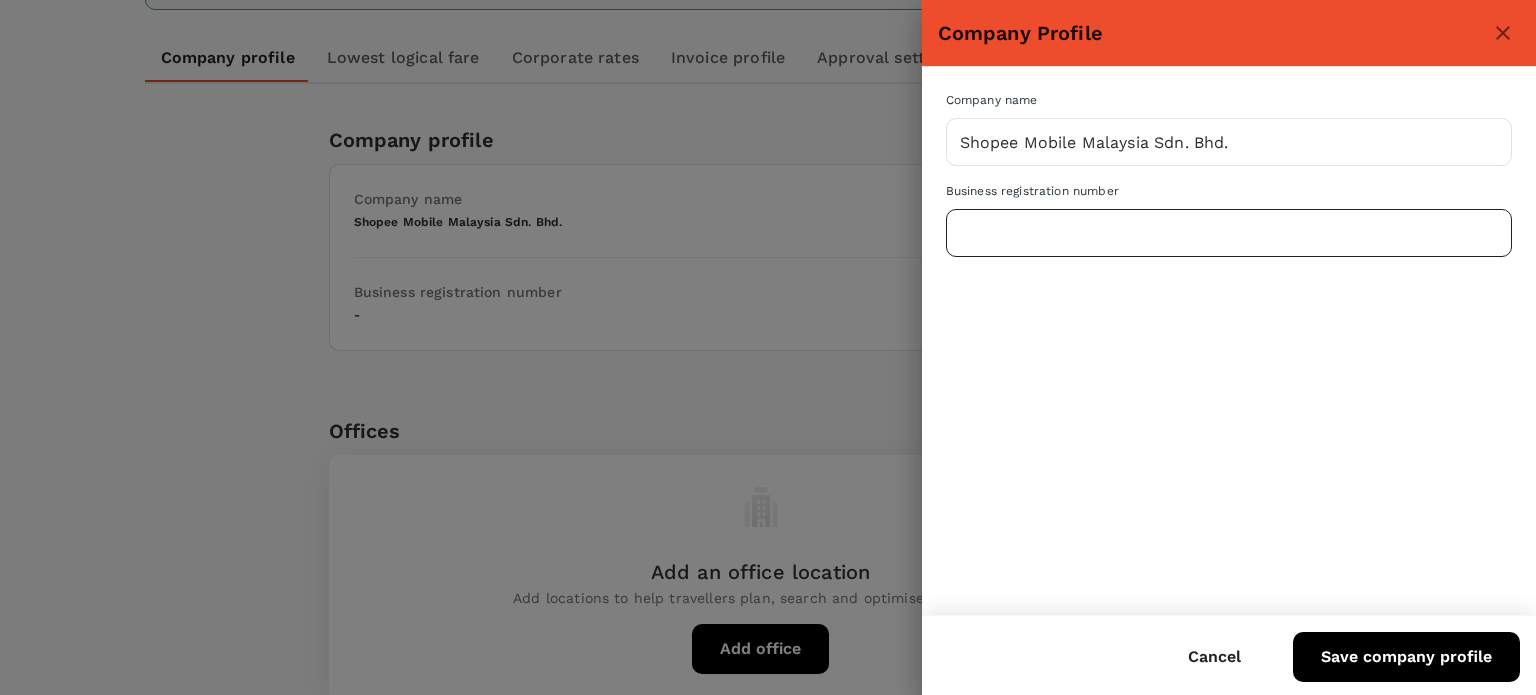 click at bounding box center [1229, 233] 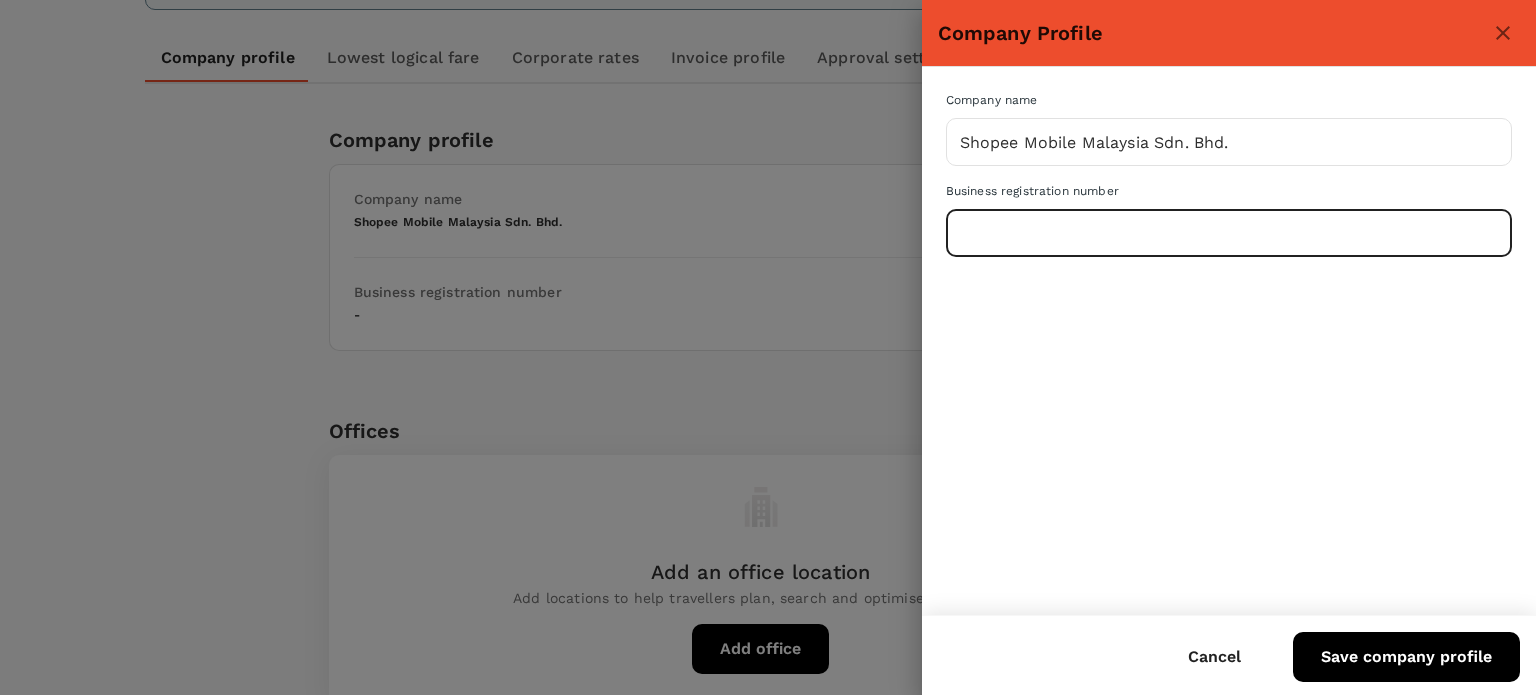 paste on "201501009497 ([BUSINESS_REG_NUM])" 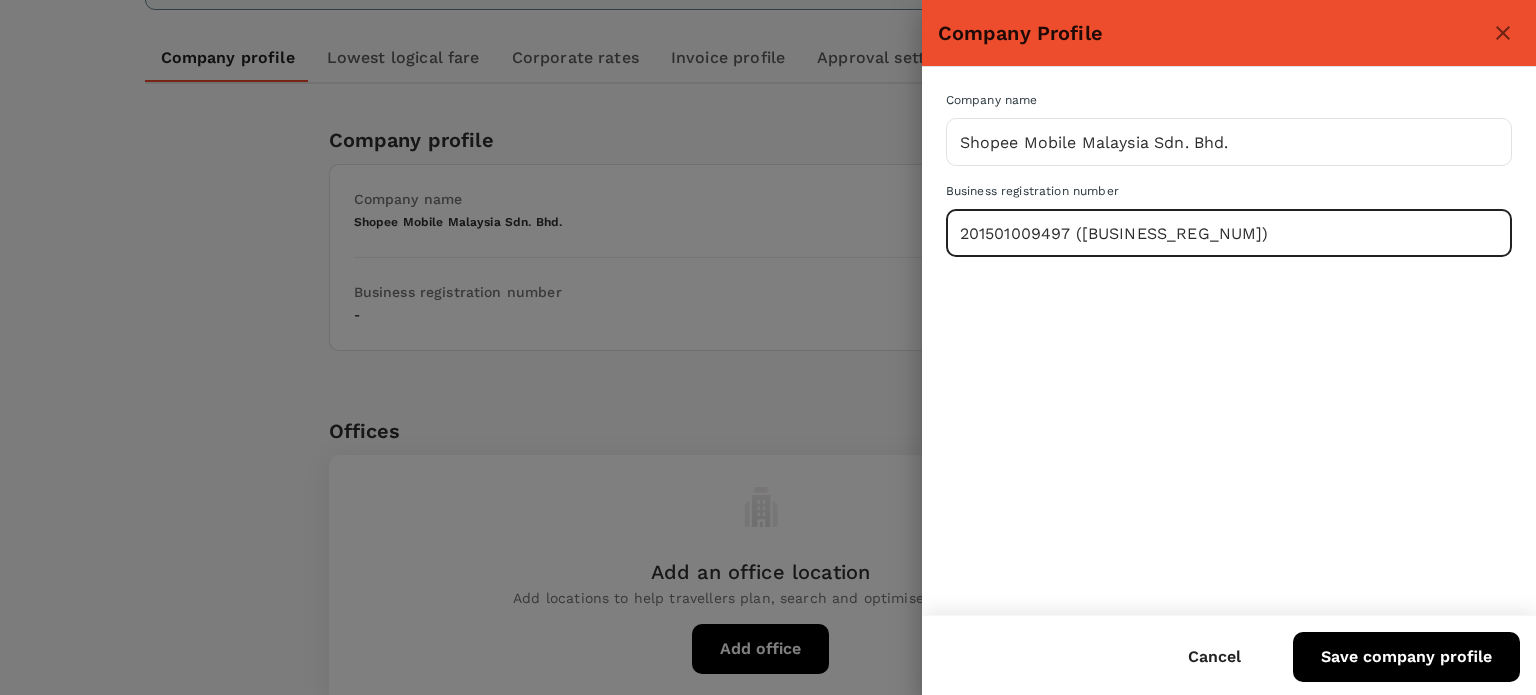 click on "Save company profile" at bounding box center (1406, 657) 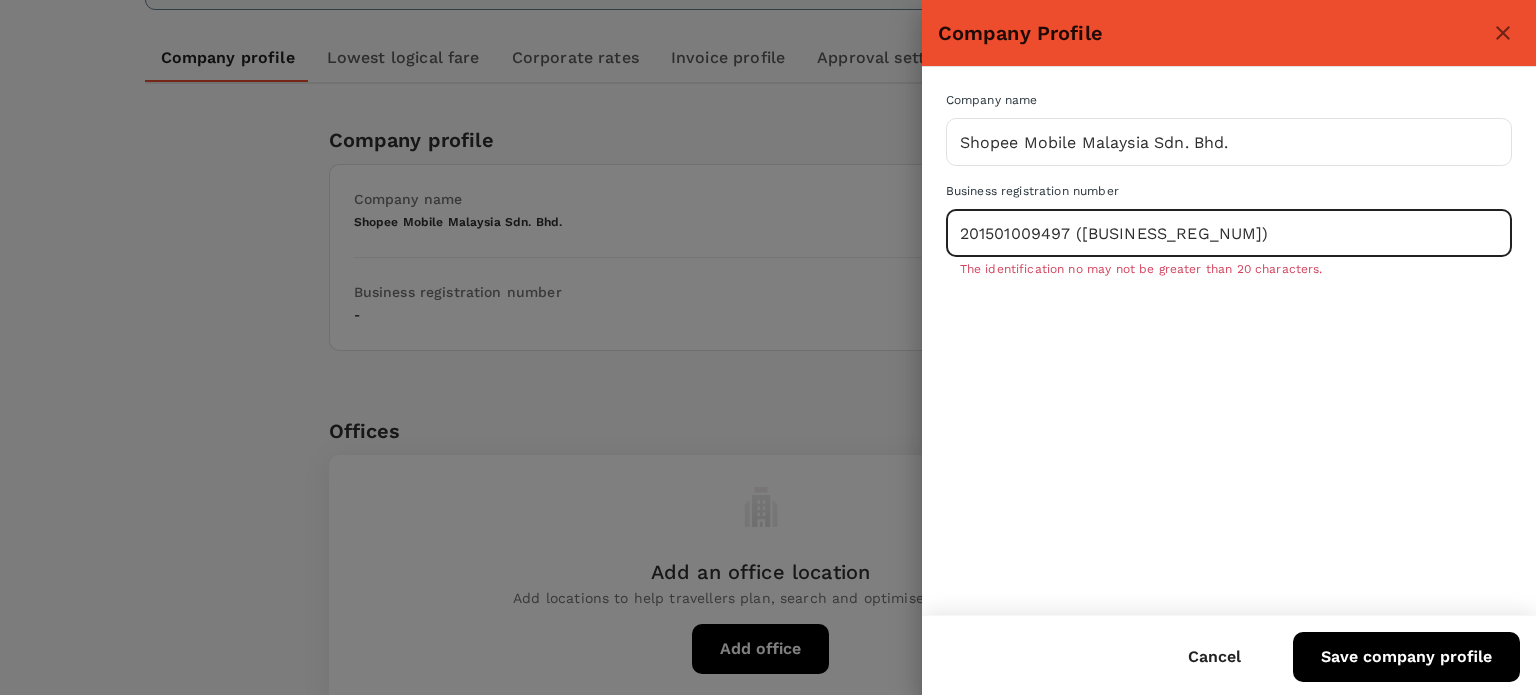 drag, startPoint x: 1078, startPoint y: 227, endPoint x: 866, endPoint y: 218, distance: 212.19095 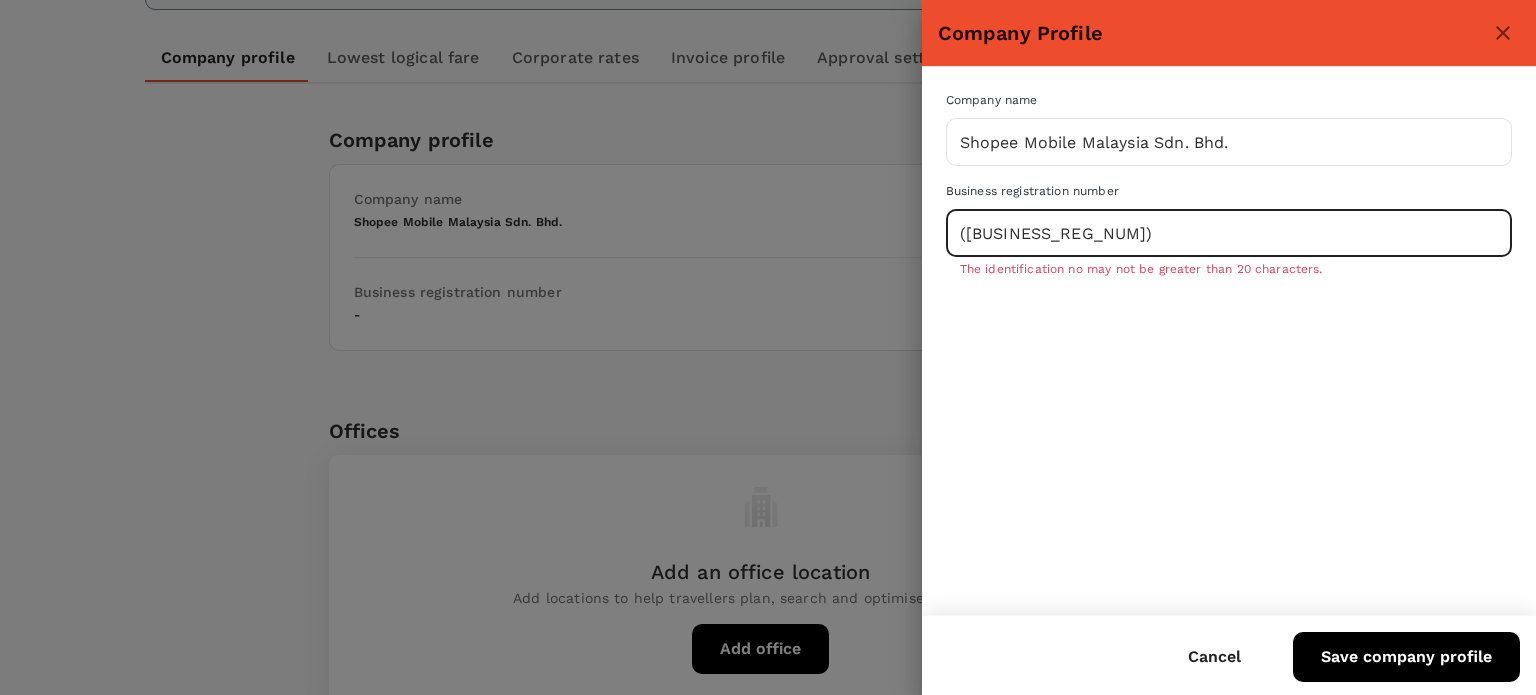 click on "([BUSINESS_REG_NUM])" at bounding box center [1229, 233] 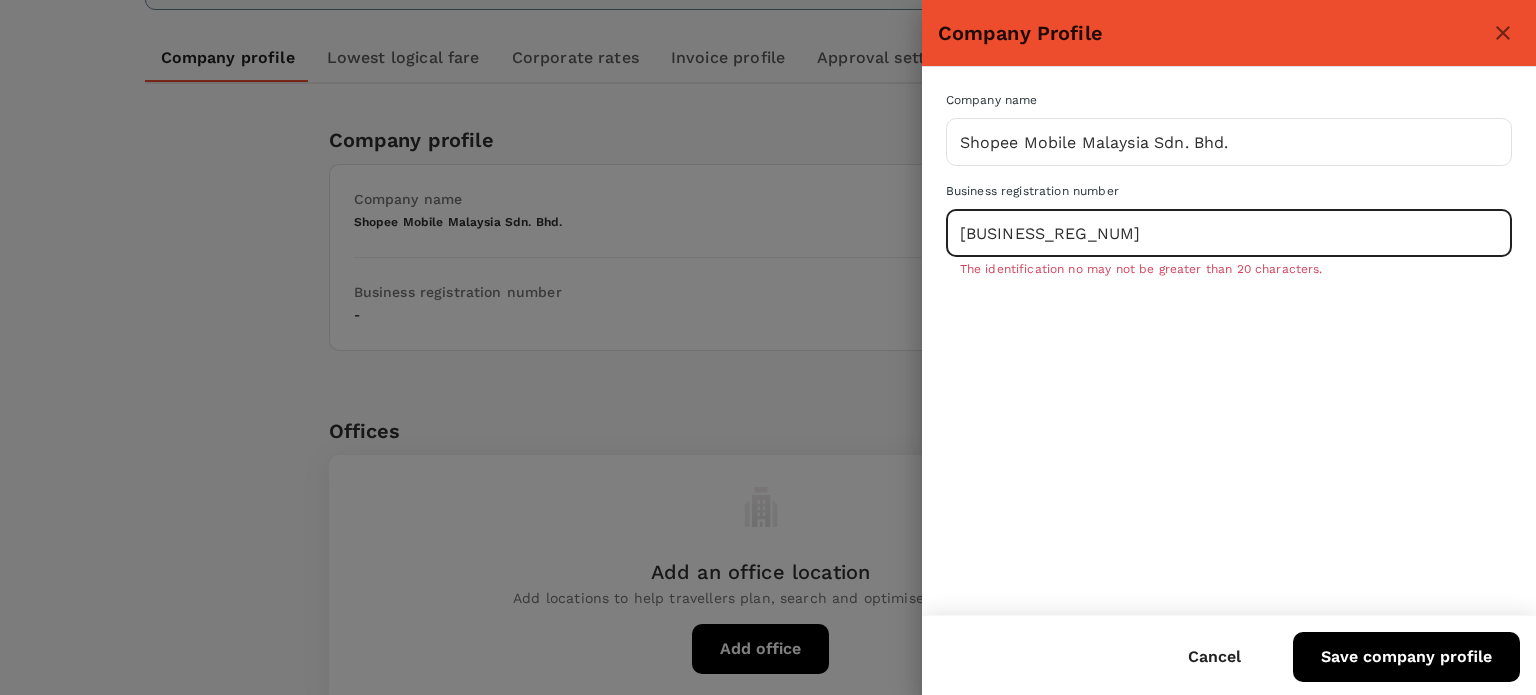 type on "[BUSINESS_REG_NUM]" 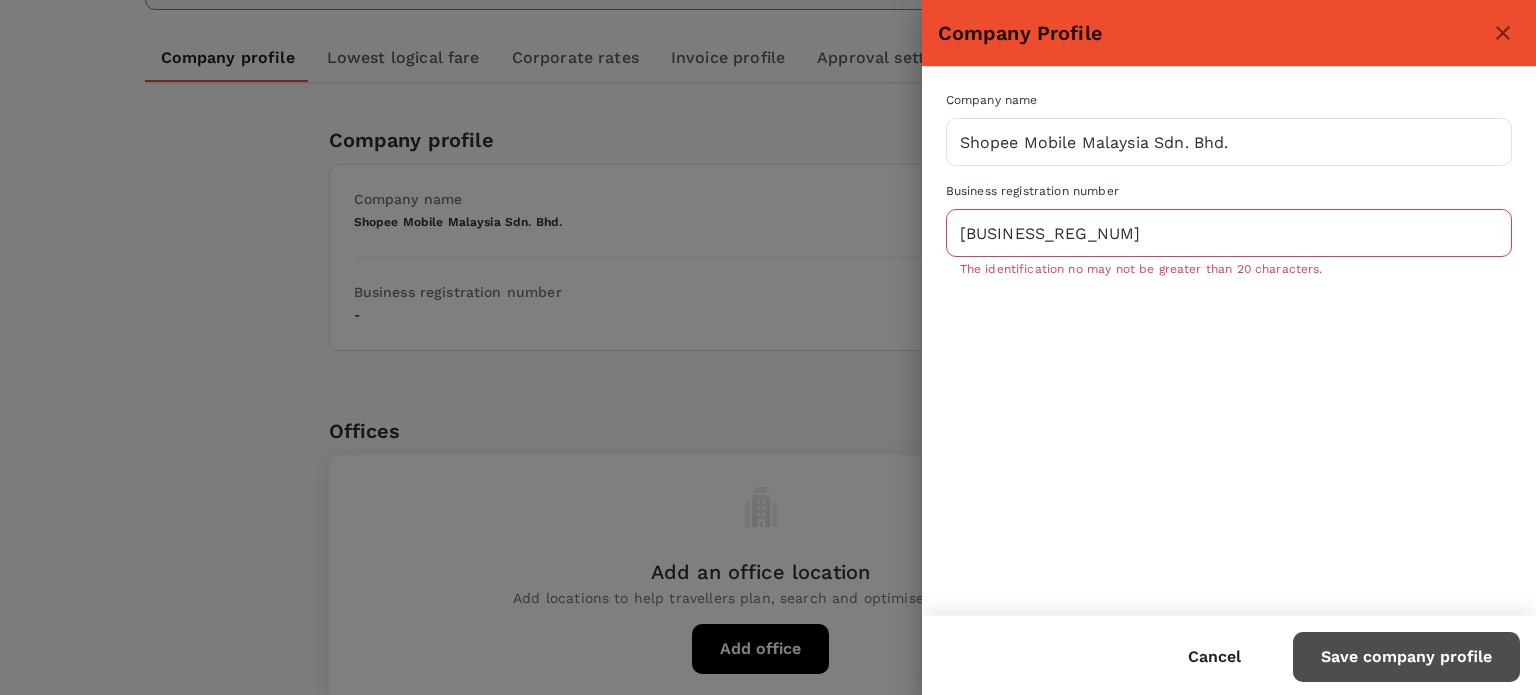 click on "Save company profile" at bounding box center [1406, 657] 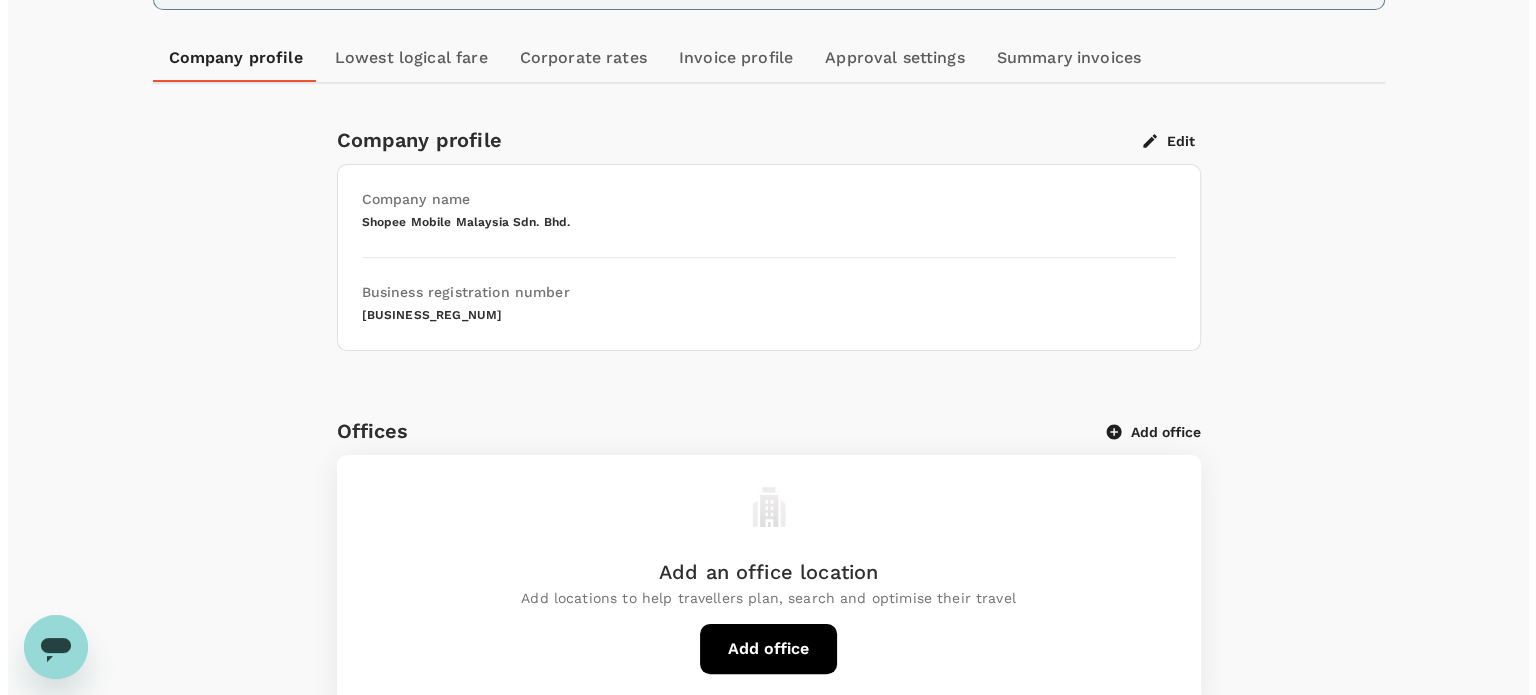scroll, scrollTop: 600, scrollLeft: 0, axis: vertical 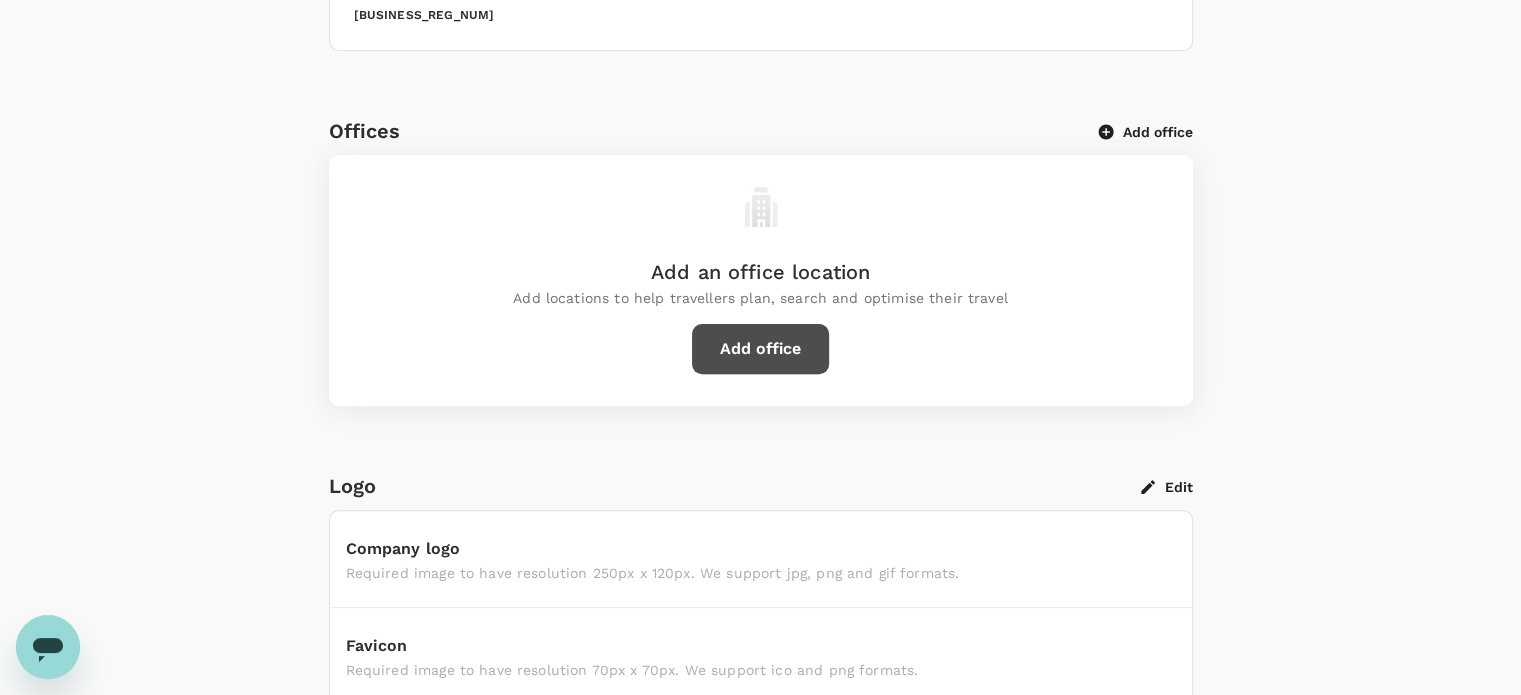 click on "Add office" at bounding box center [760, 349] 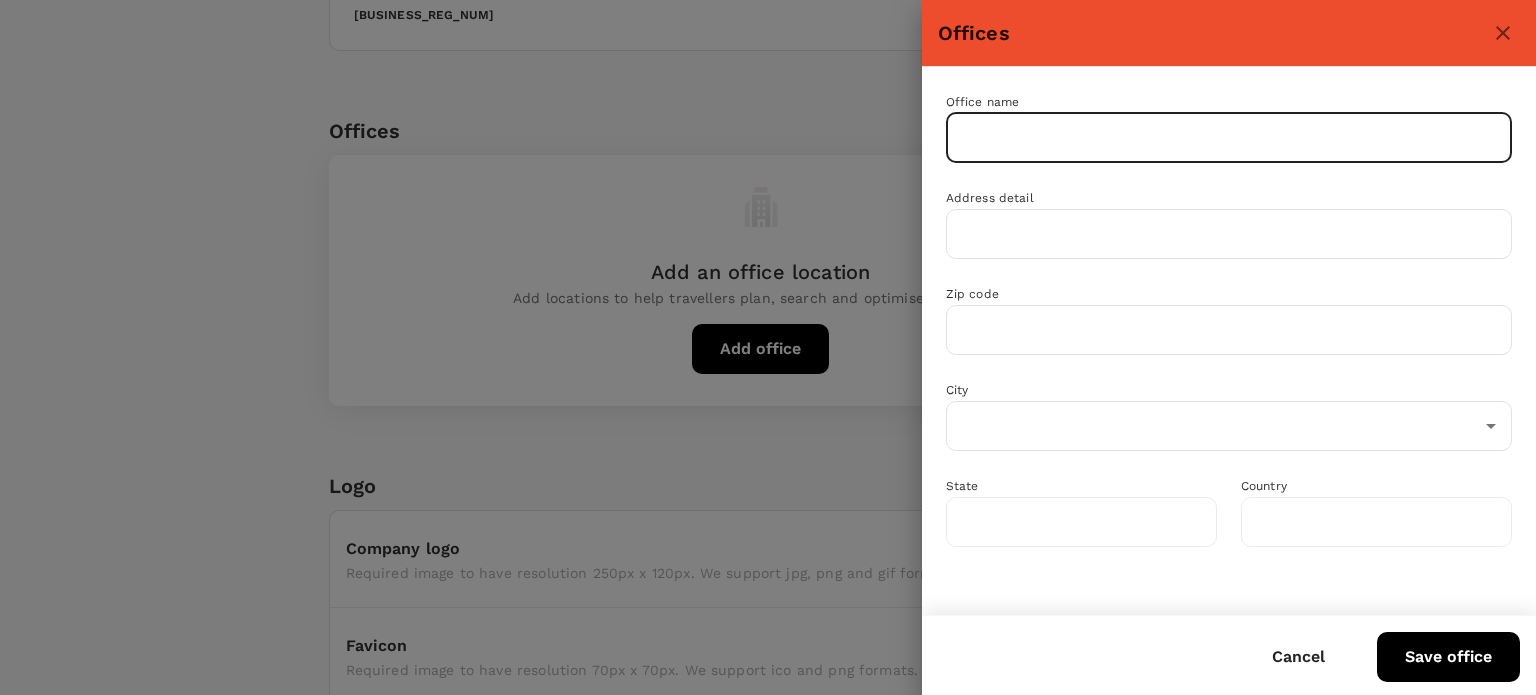 click at bounding box center (1229, 138) 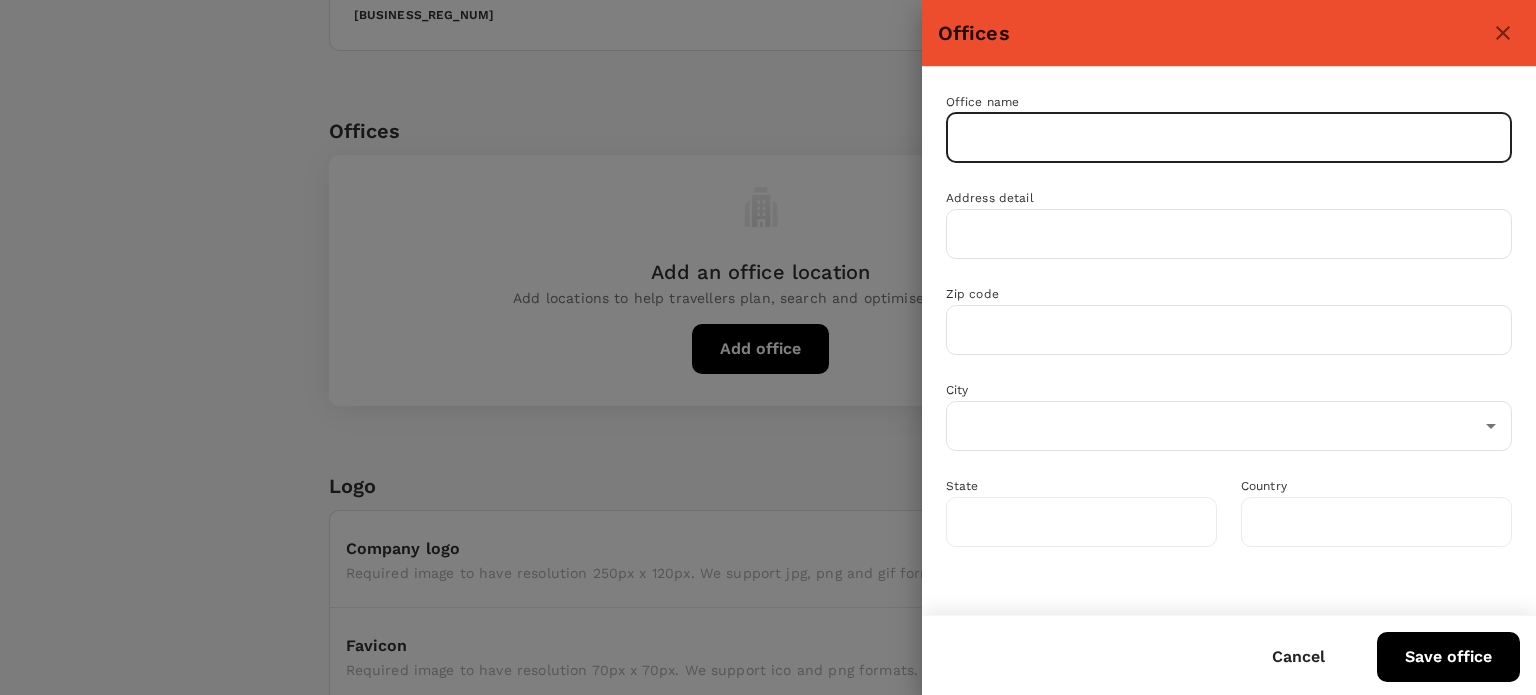 paste on "Shopee Mobile Malaysia Sdn. Bhd." 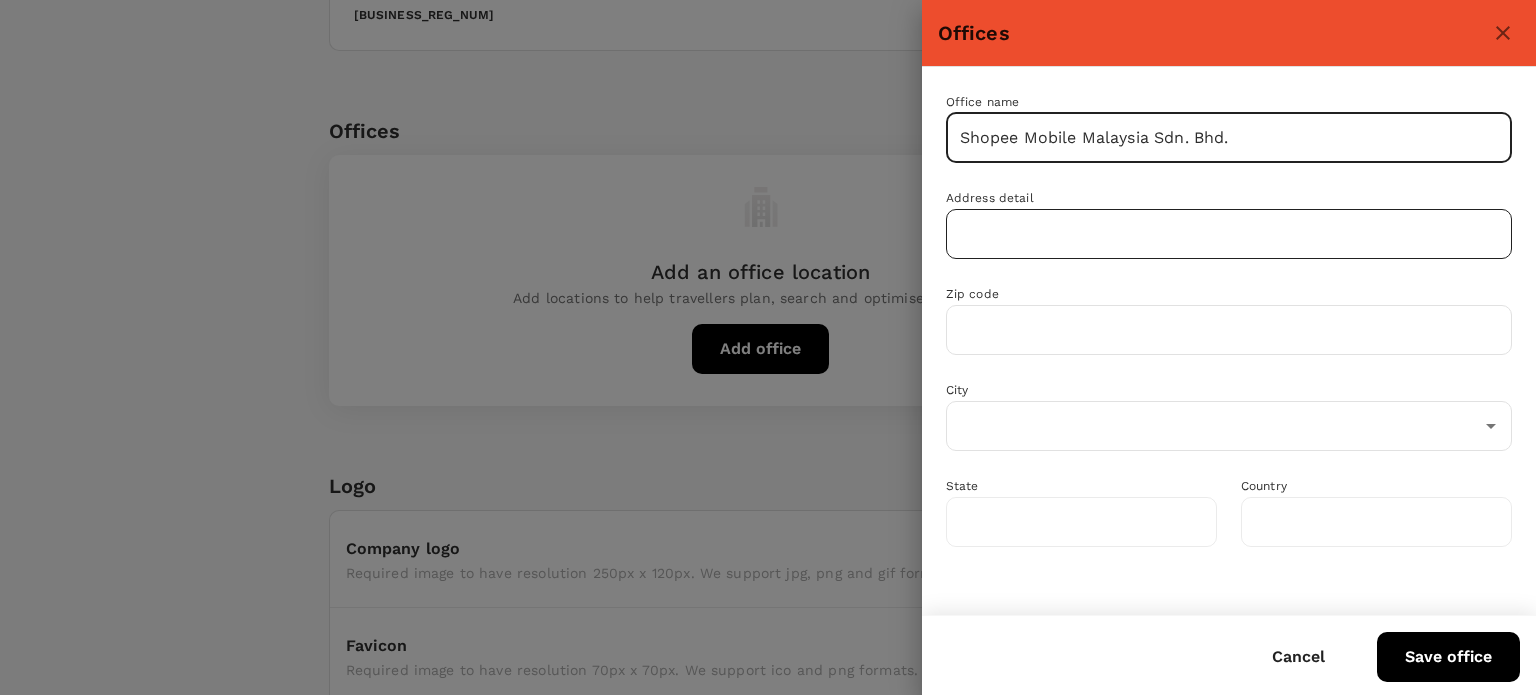 type on "Shopee Mobile Malaysia Sdn. Bhd." 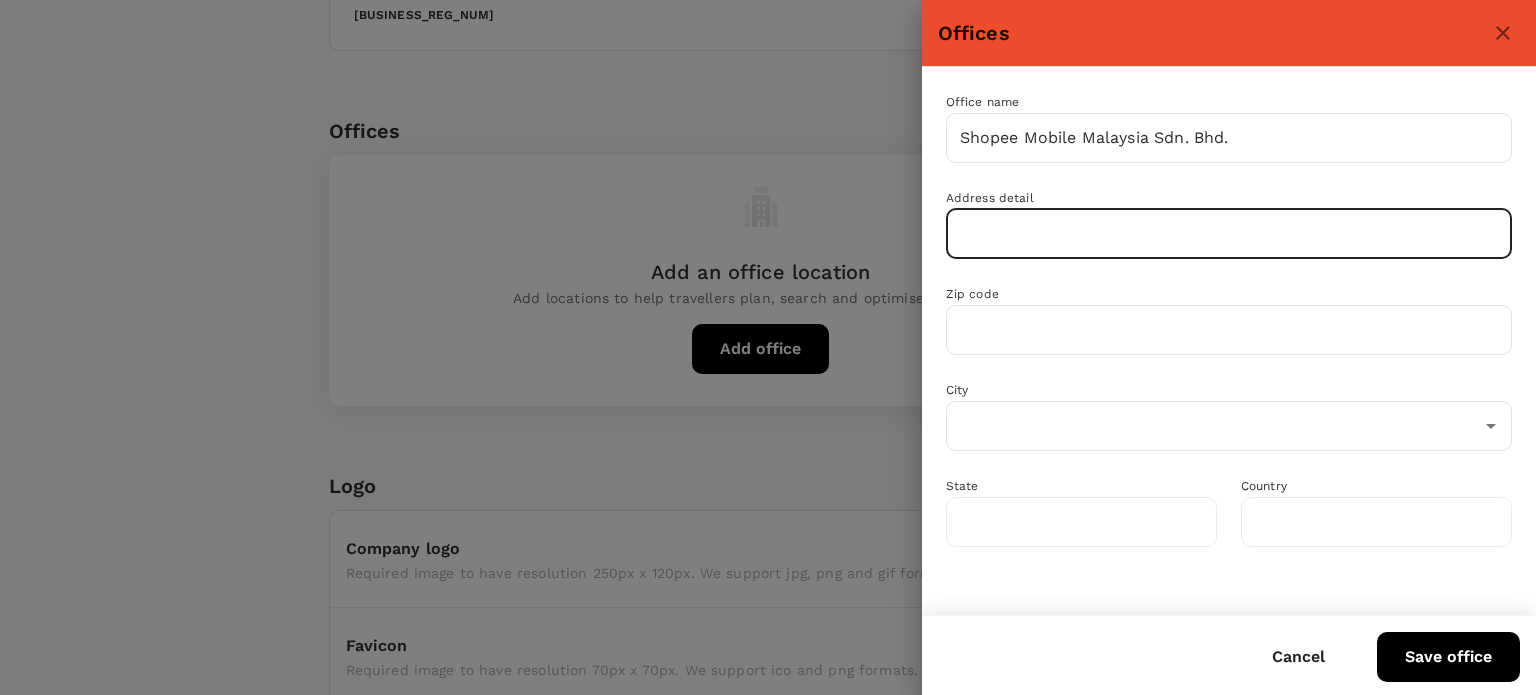 click at bounding box center [1229, 234] 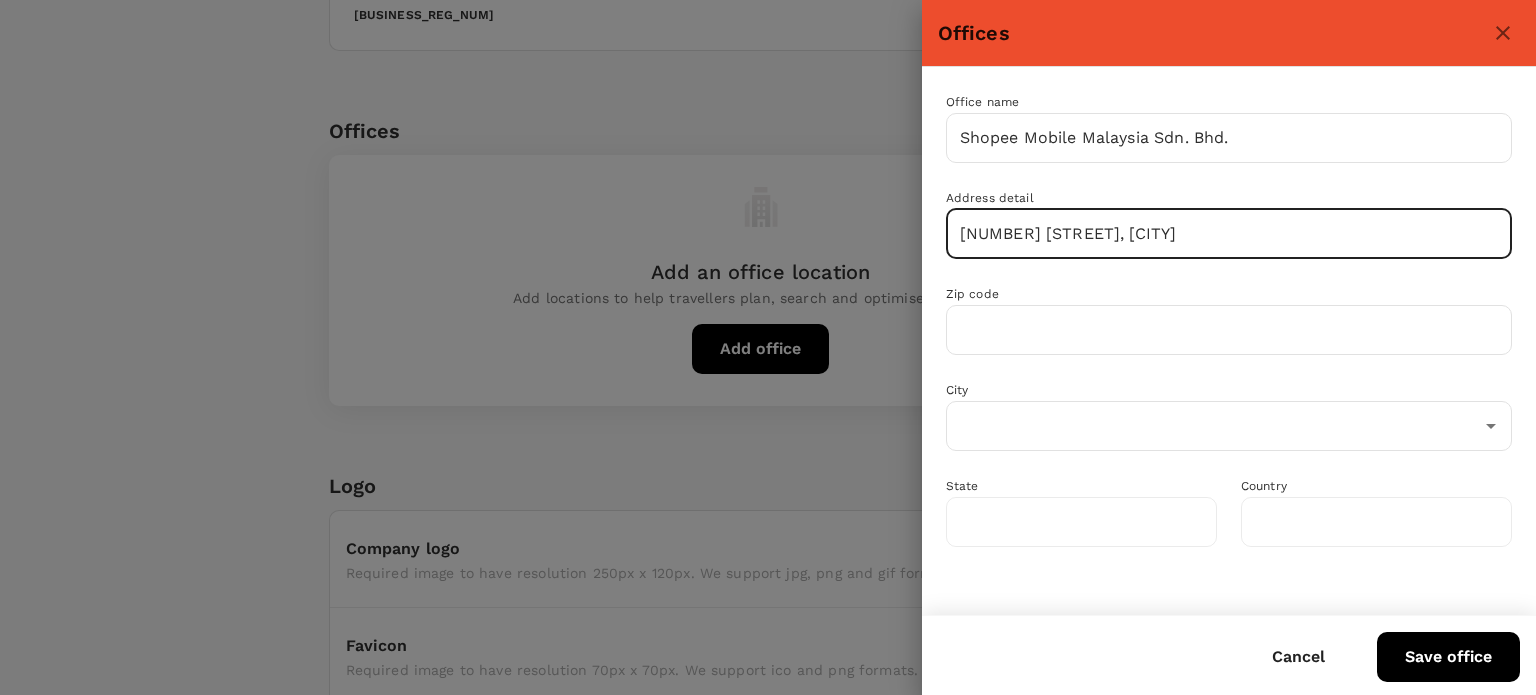 scroll, scrollTop: 0, scrollLeft: 28, axis: horizontal 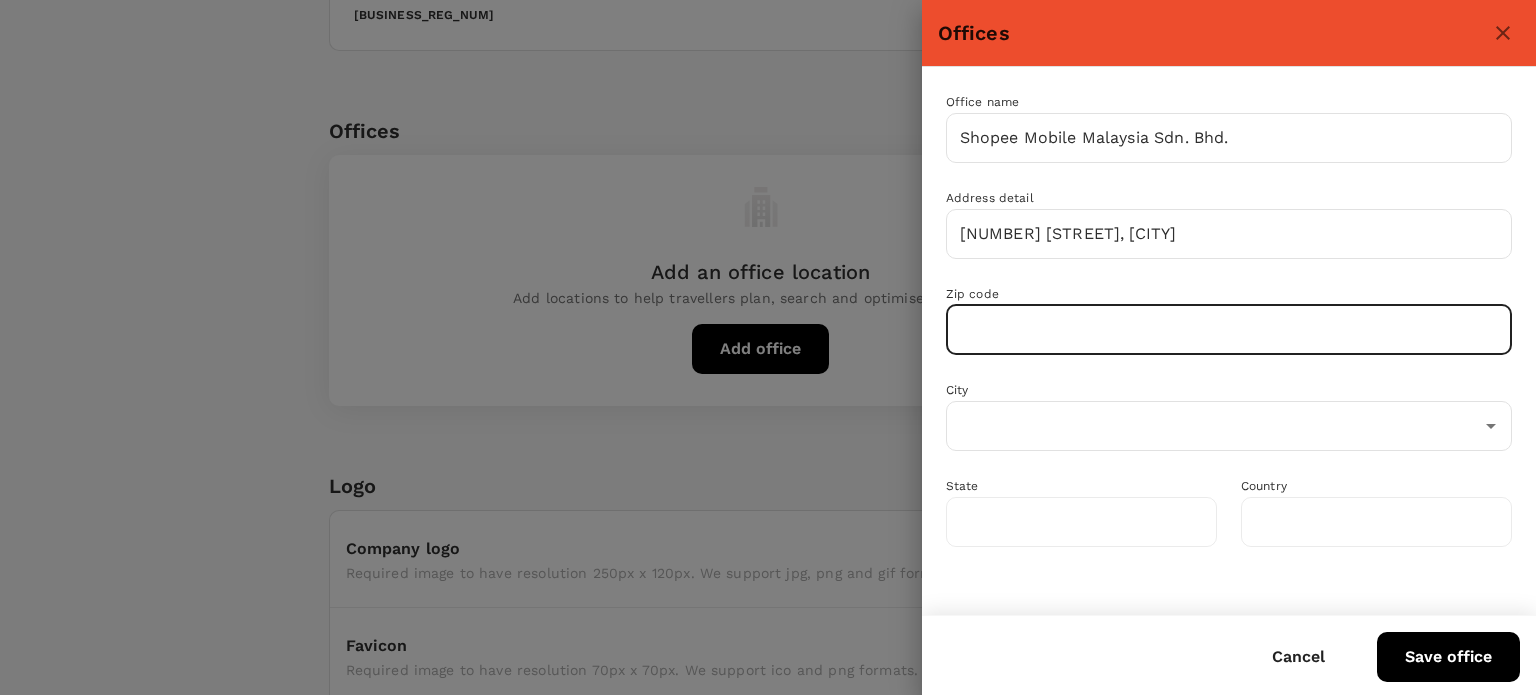 click at bounding box center [1229, 330] 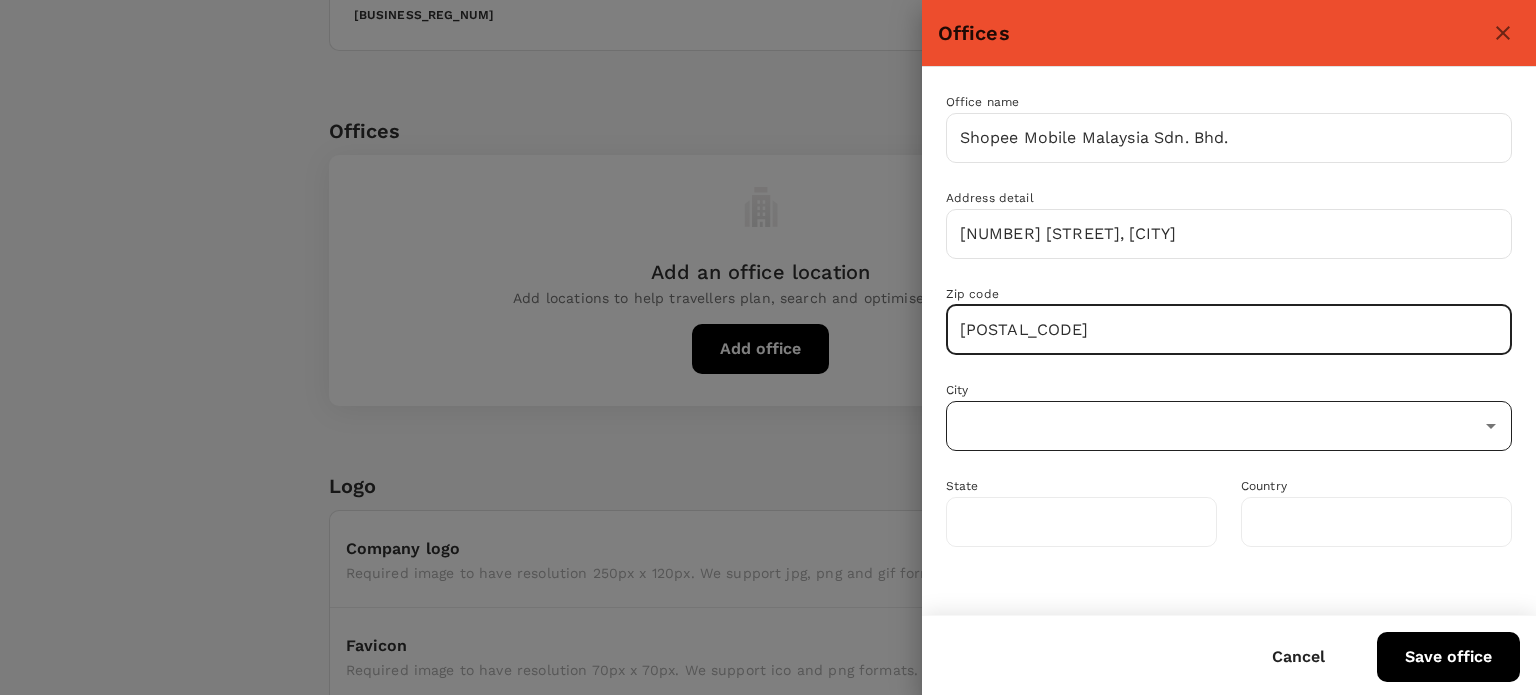 type on "[POSTAL_CODE]" 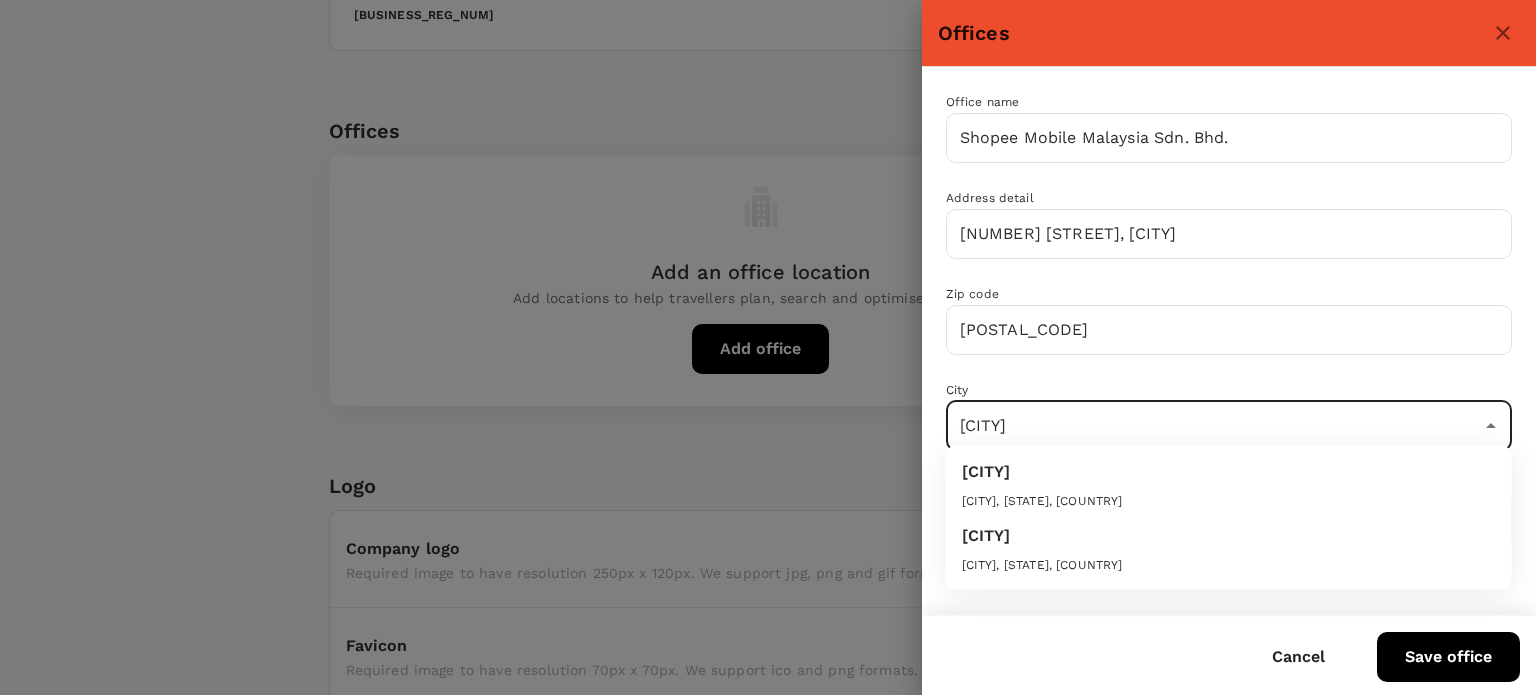 click on "[CITY]" at bounding box center (1229, 472) 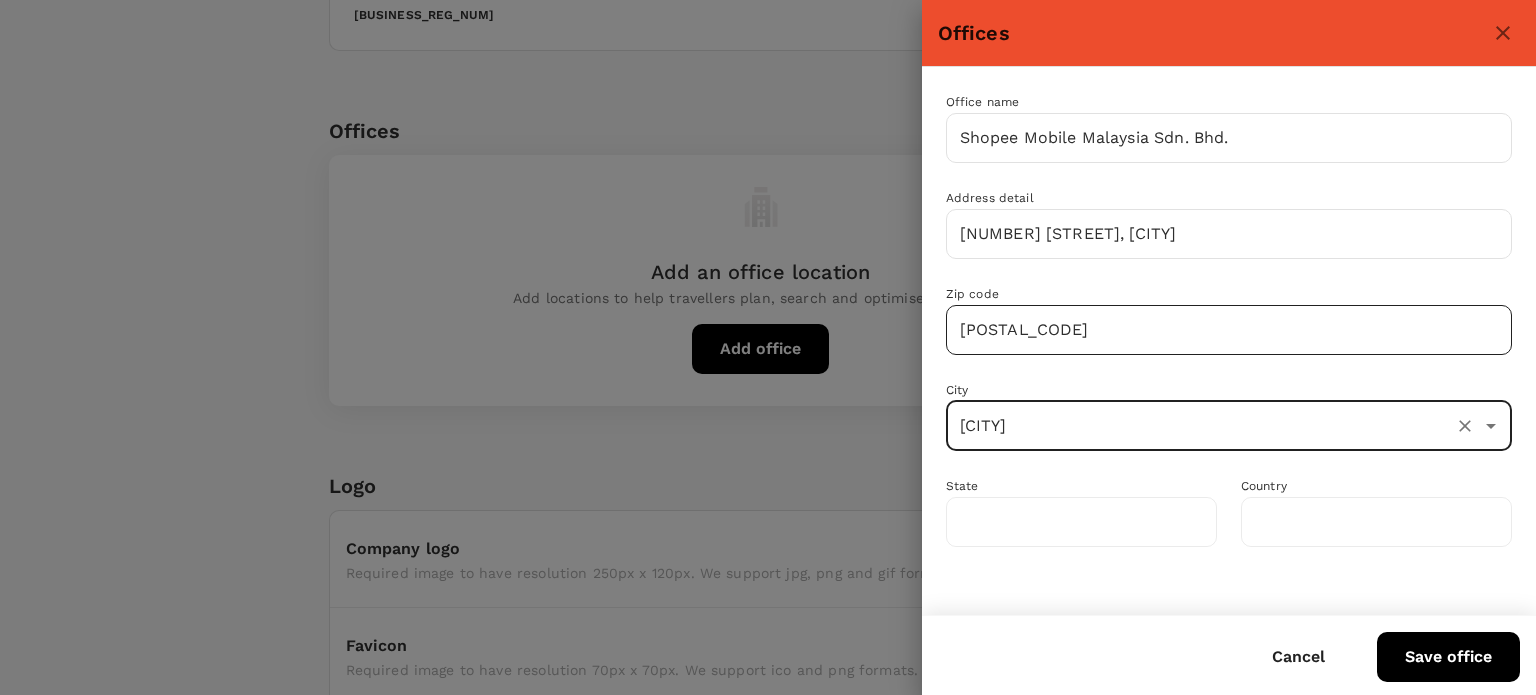 type on "[STATE]" 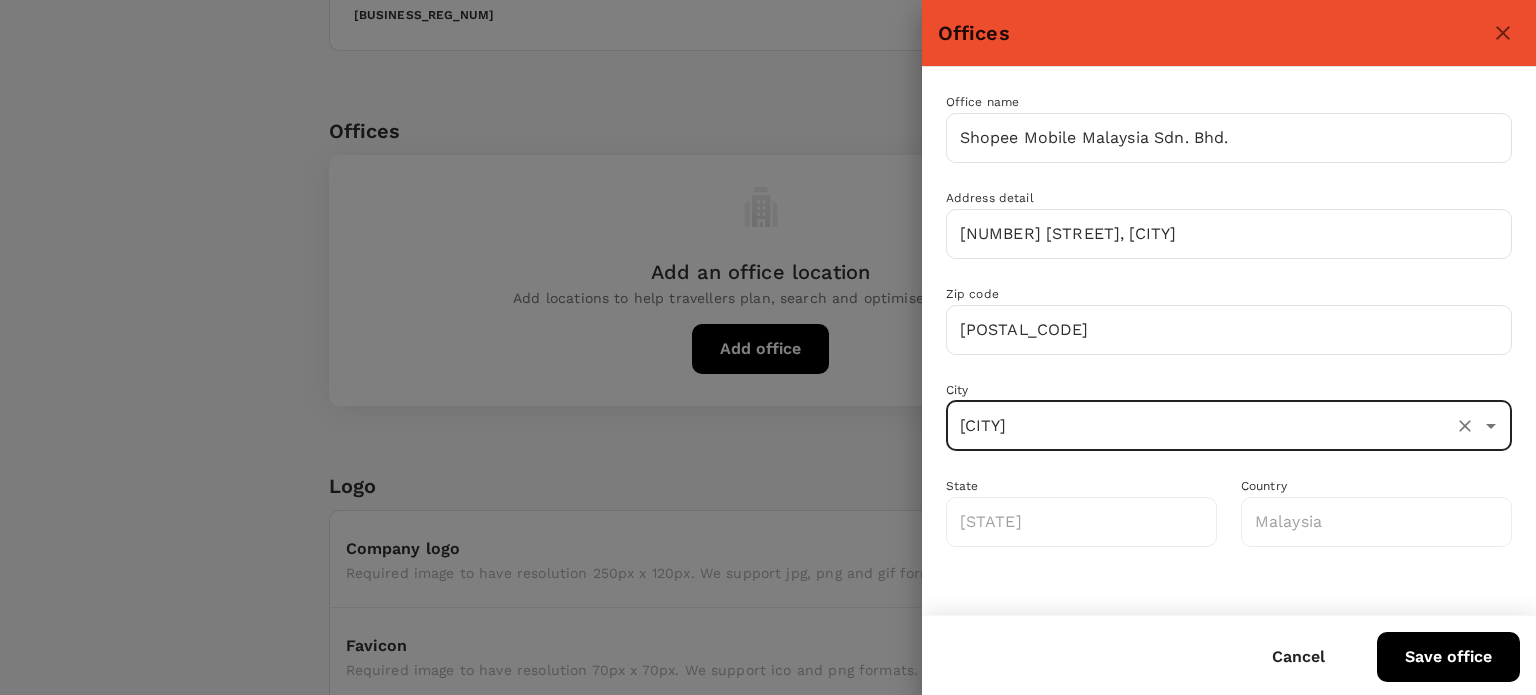 type on "[CITY]" 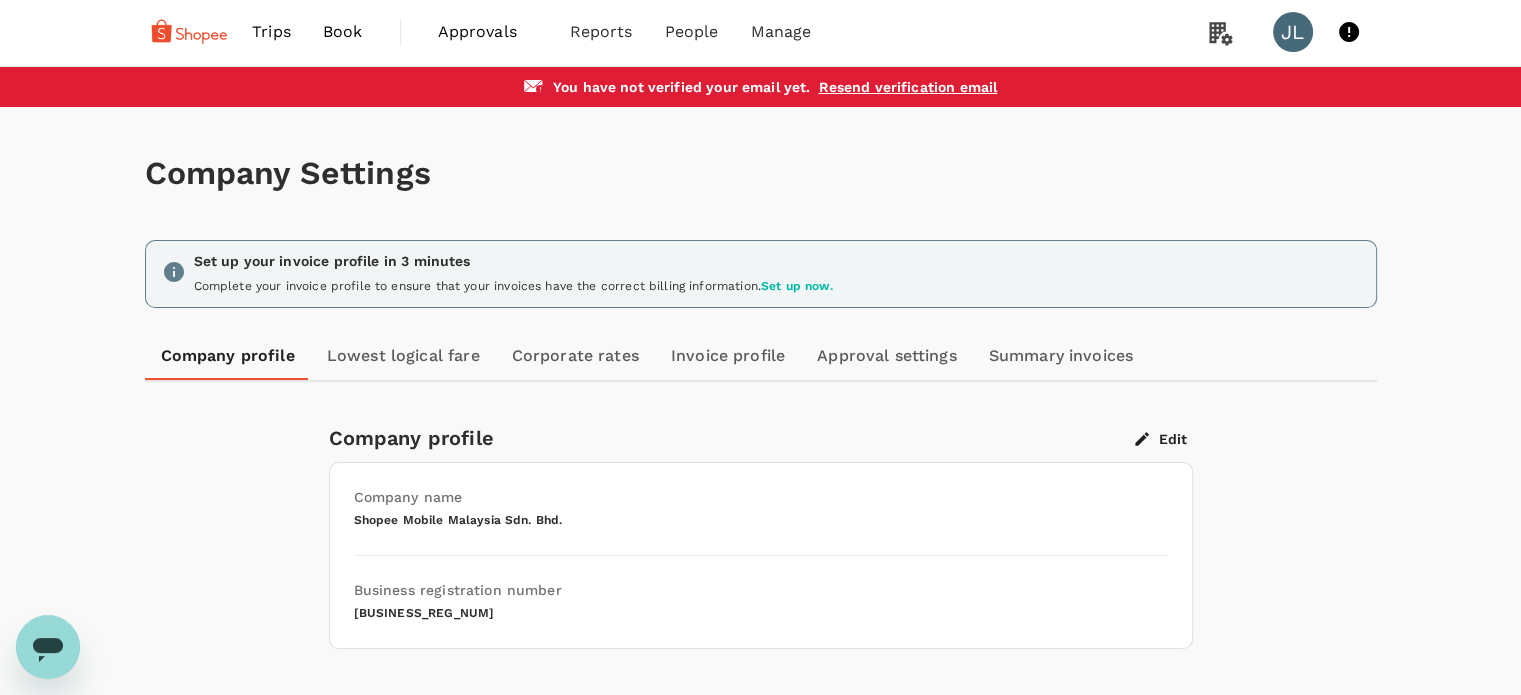 scroll, scrollTop: 0, scrollLeft: 0, axis: both 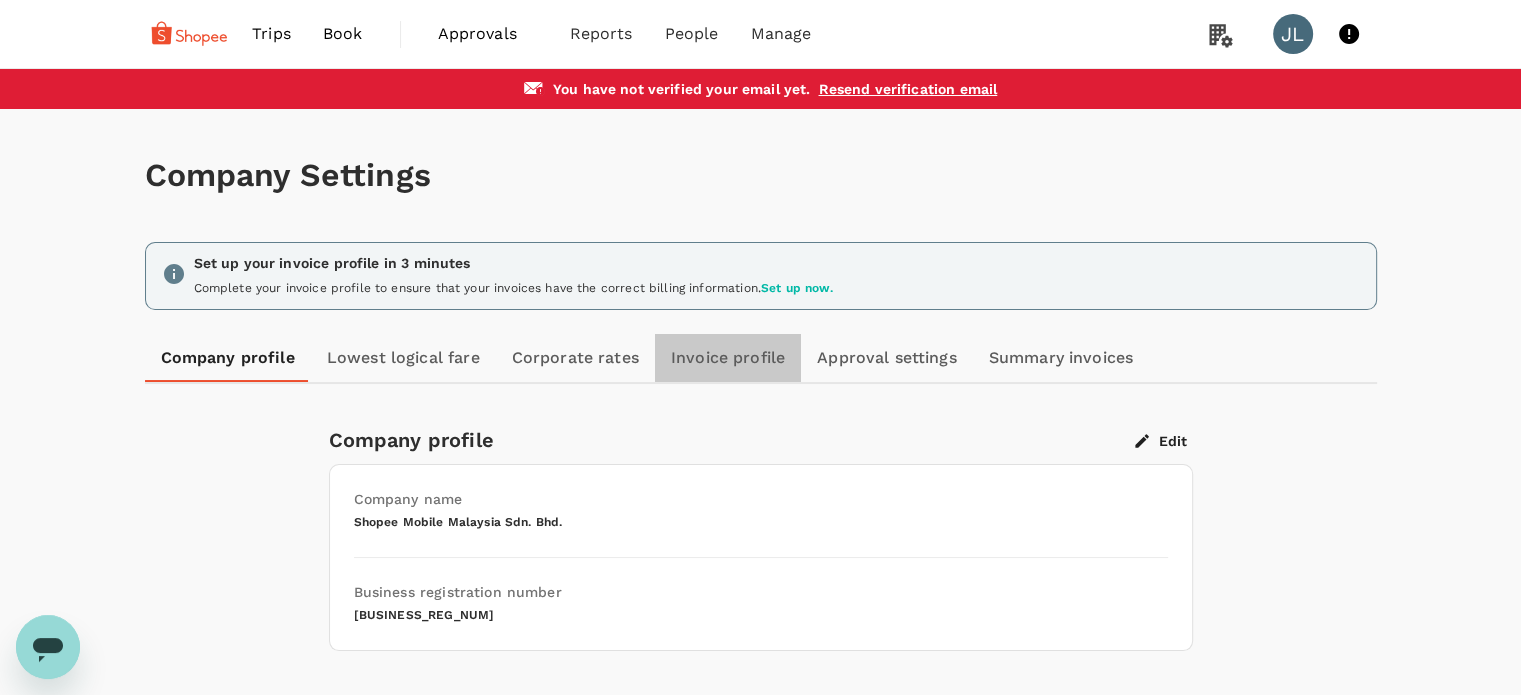 click on "Invoice profile" at bounding box center [728, 358] 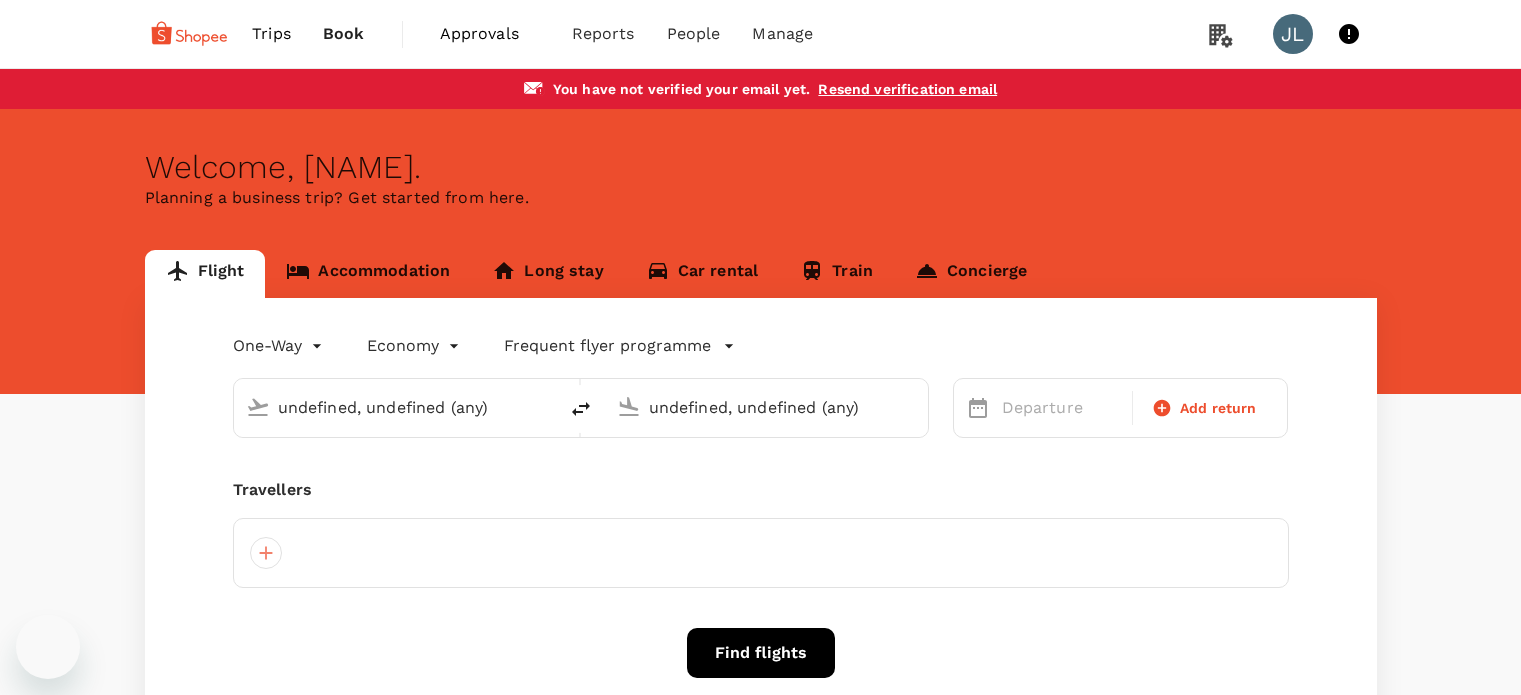type 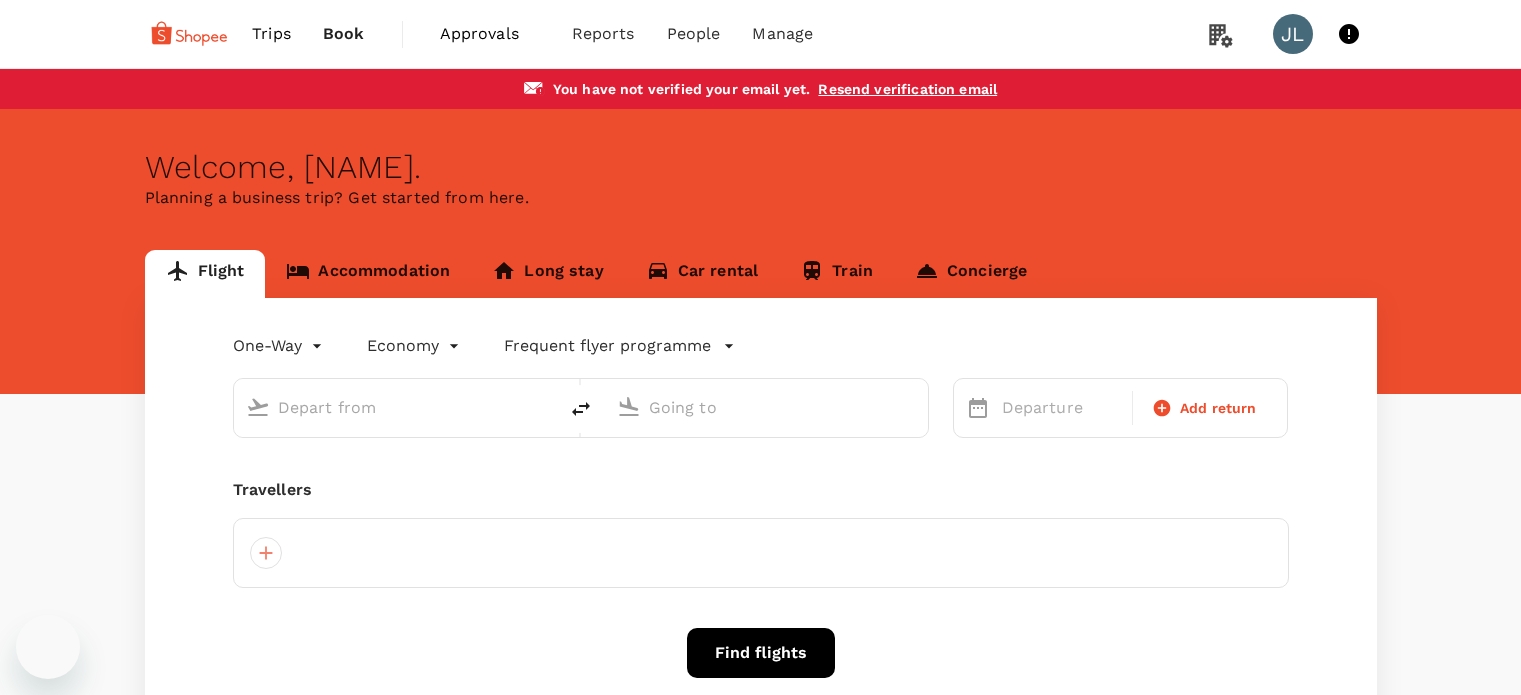 scroll, scrollTop: 0, scrollLeft: 0, axis: both 